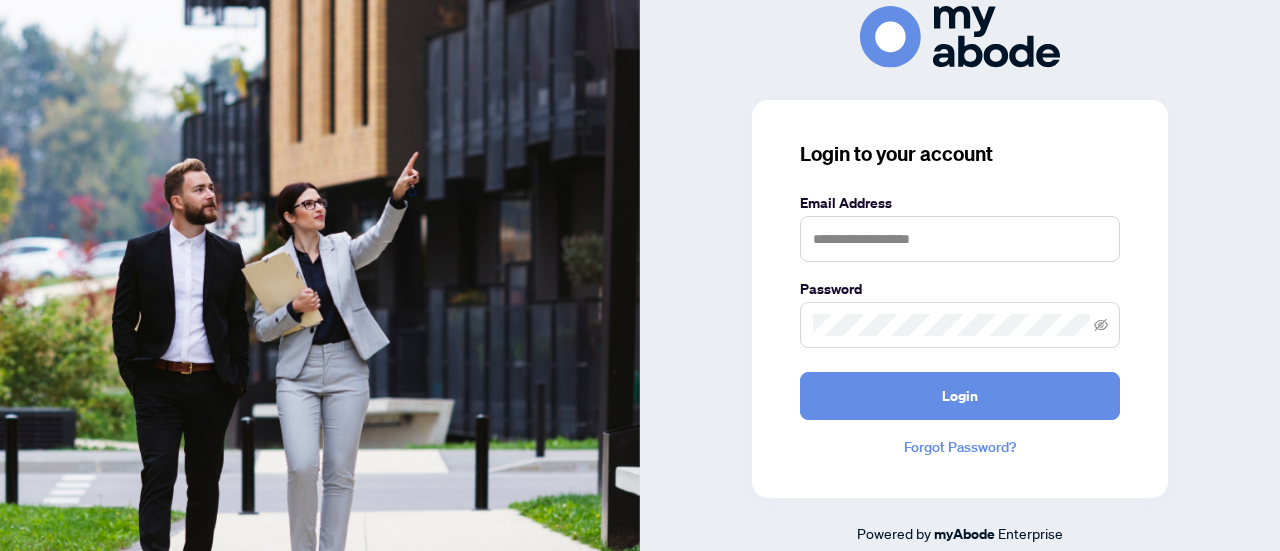 scroll, scrollTop: 0, scrollLeft: 0, axis: both 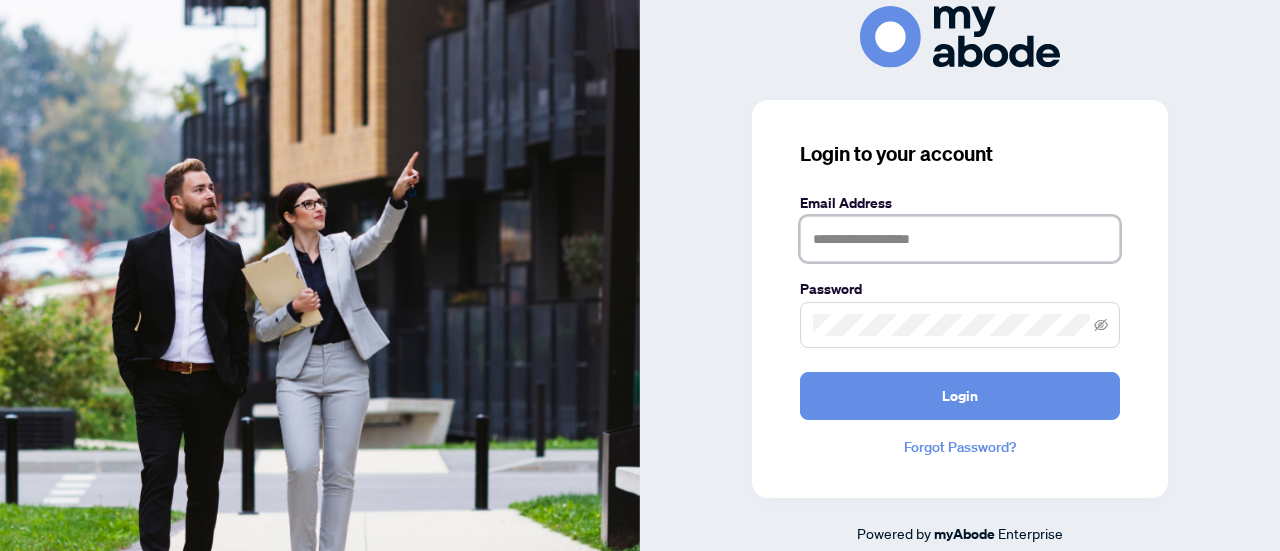 click at bounding box center [960, 239] 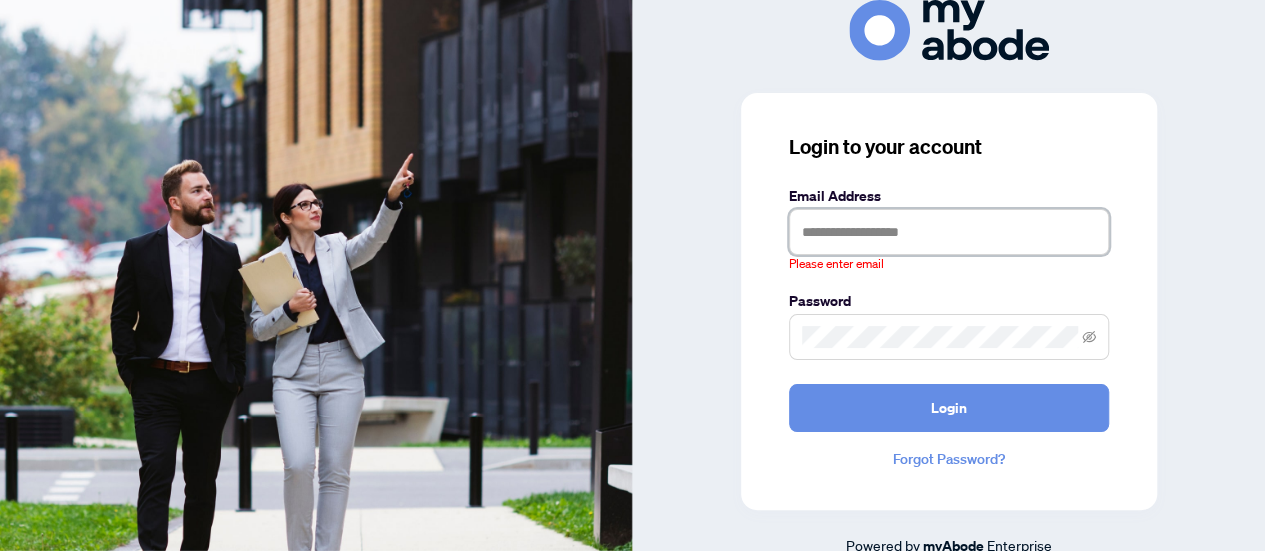type on "**********" 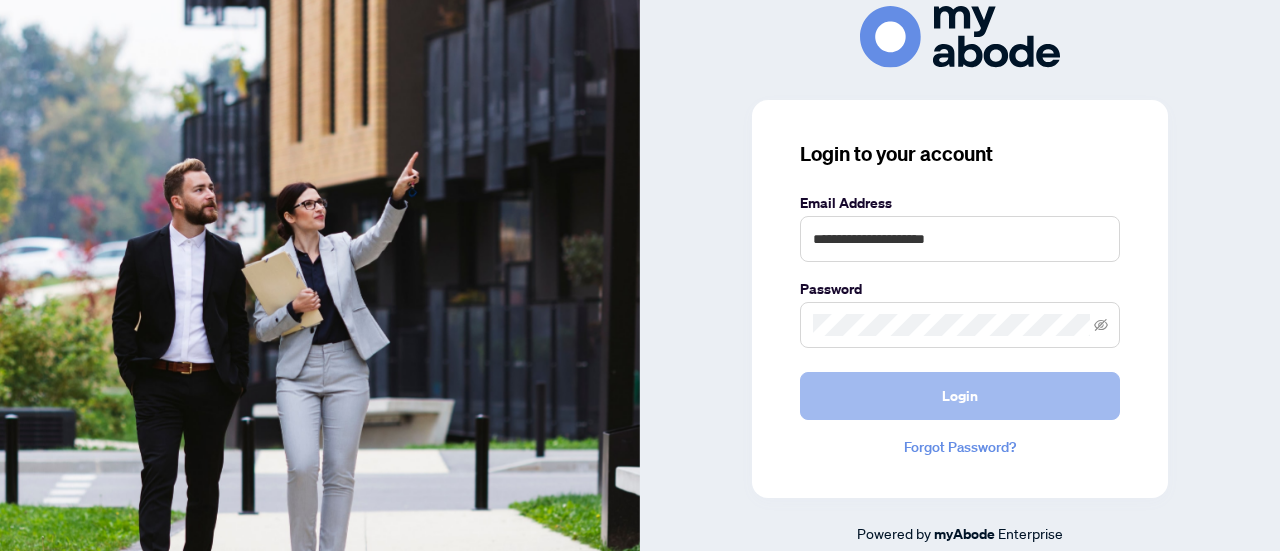 click on "Login" at bounding box center (960, 396) 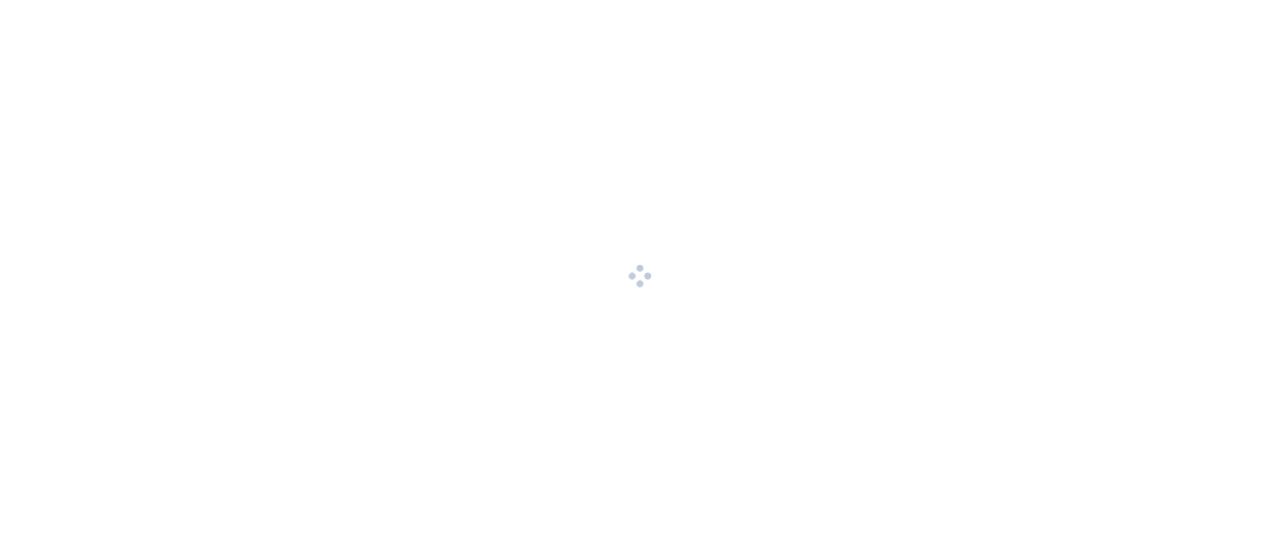 scroll, scrollTop: 0, scrollLeft: 0, axis: both 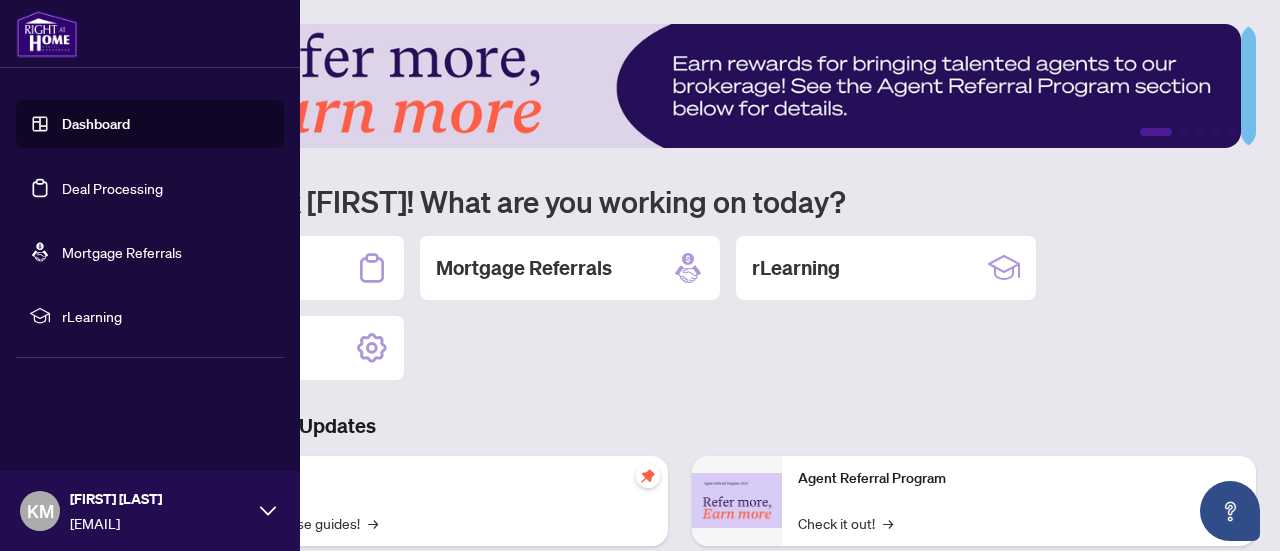 click on "Dashboard" at bounding box center [96, 124] 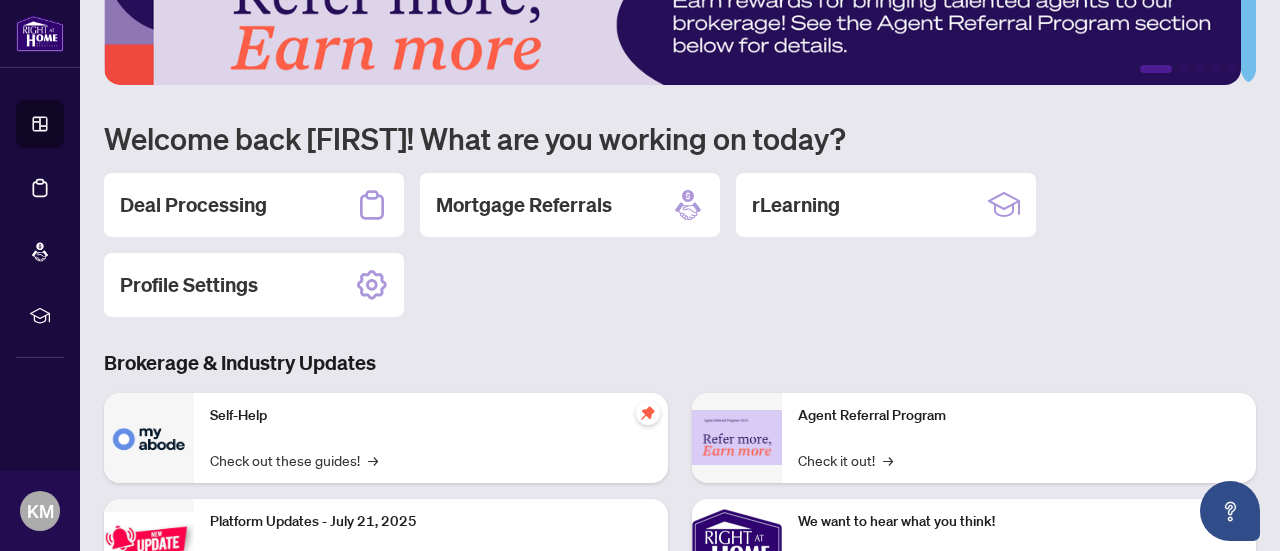scroll, scrollTop: 19, scrollLeft: 0, axis: vertical 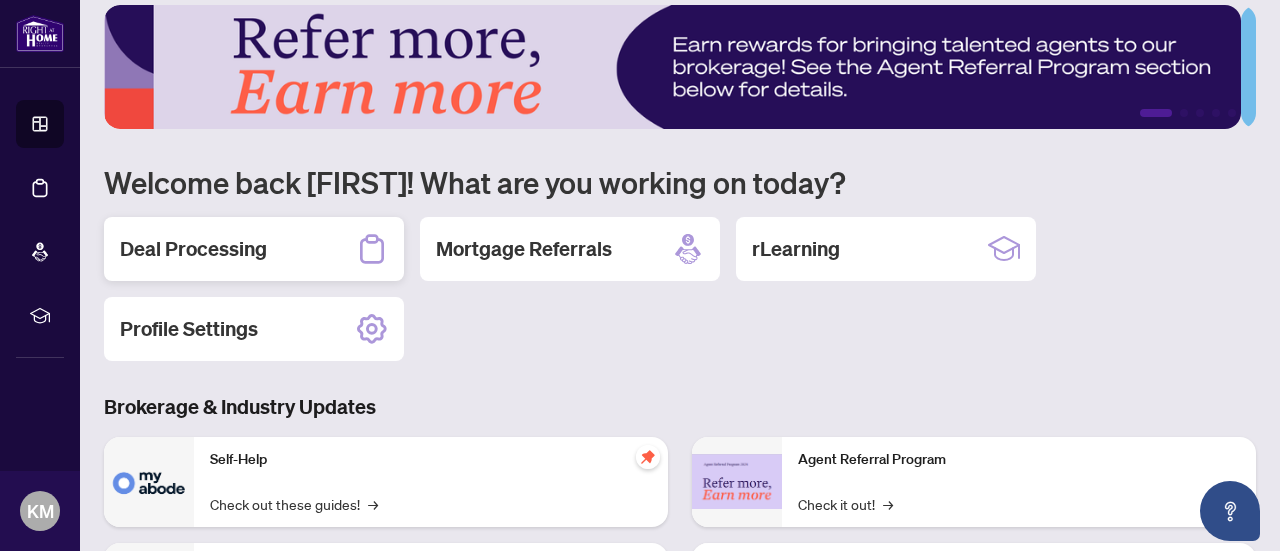 click on "Deal Processing" at bounding box center [193, 249] 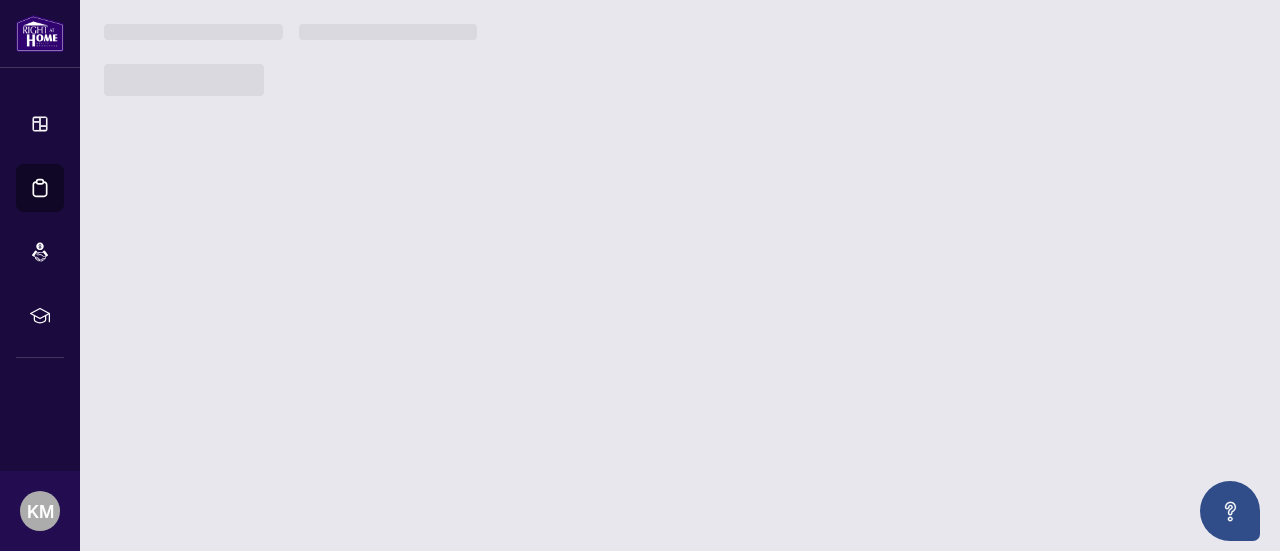 scroll, scrollTop: 0, scrollLeft: 0, axis: both 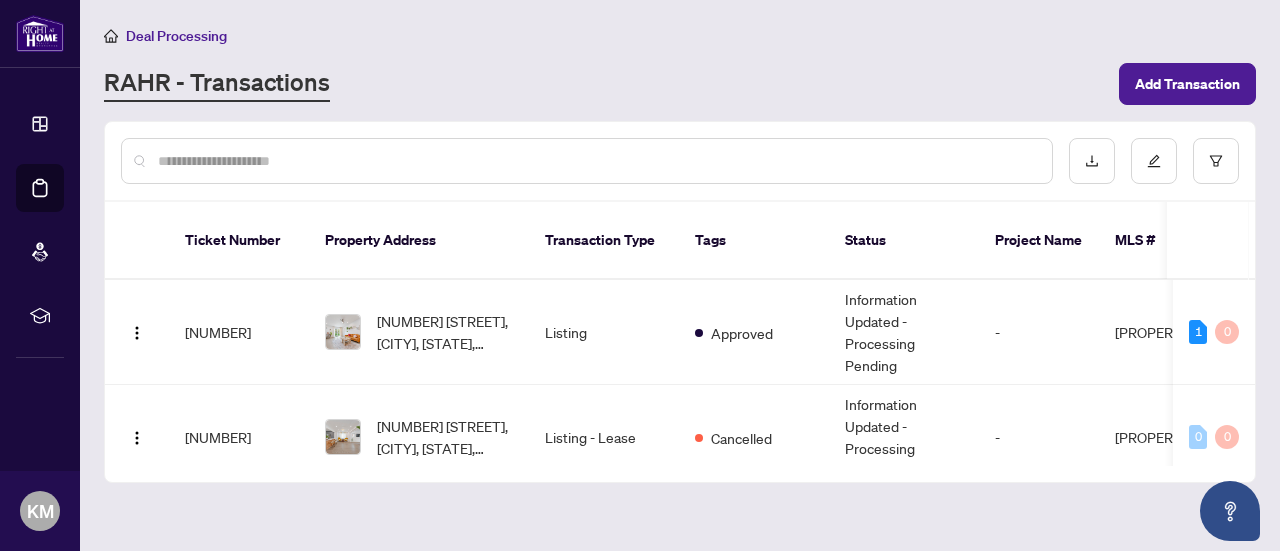 drag, startPoint x: 1256, startPoint y: 269, endPoint x: 1256, endPoint y: 283, distance: 14 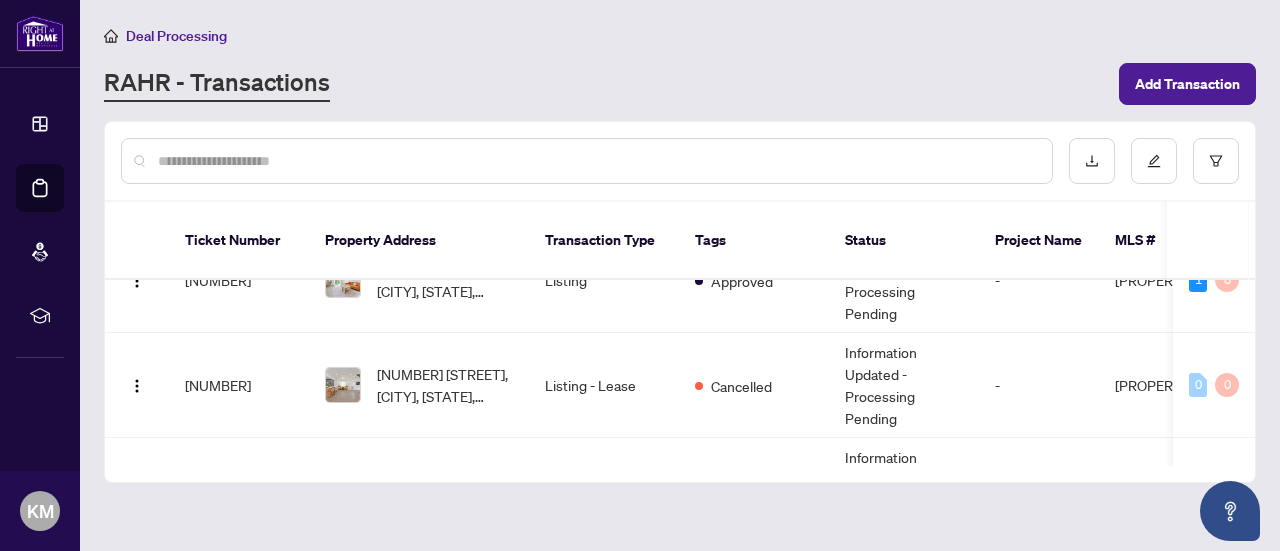 scroll, scrollTop: 0, scrollLeft: 0, axis: both 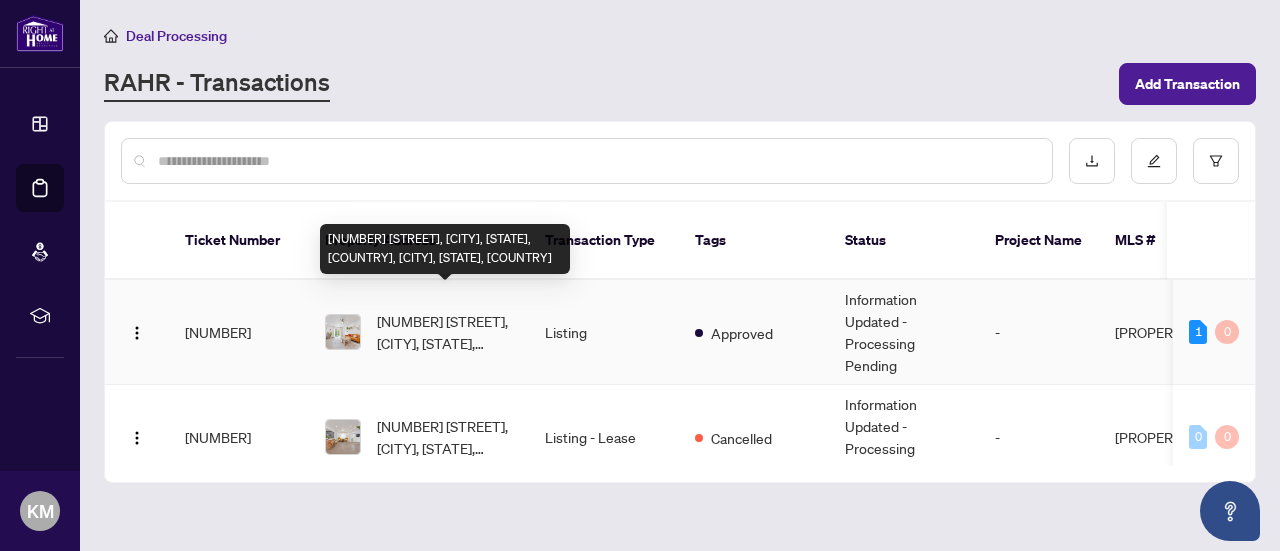 click on "[NUMBER] [STREET], [CITY], [STATE], [COUNTRY], [CITY], [STATE], [COUNTRY]" at bounding box center [445, 332] 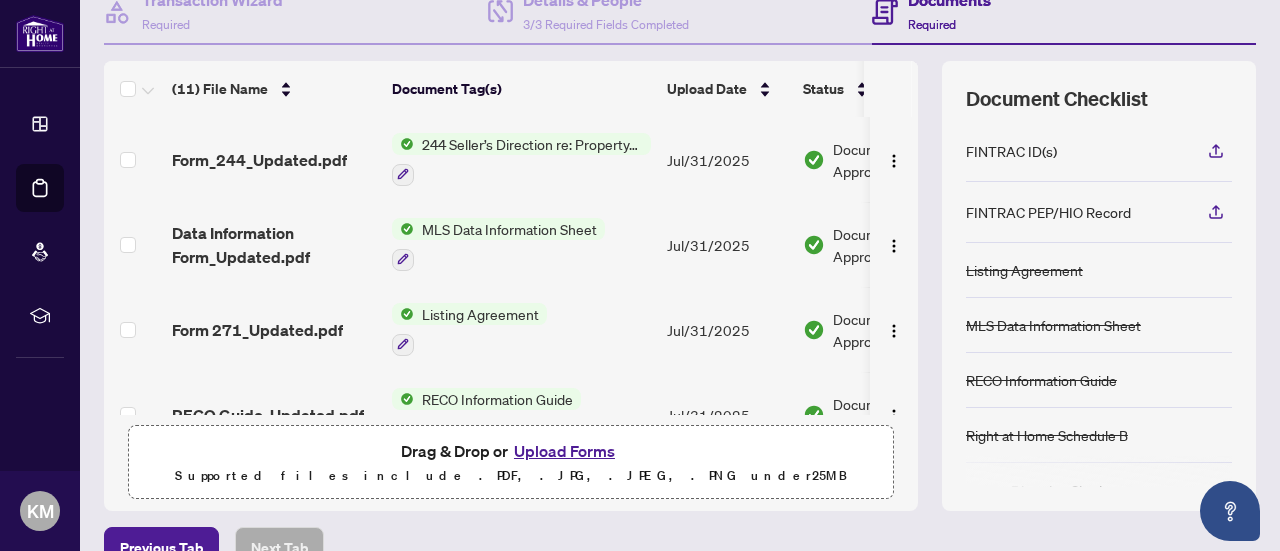 scroll, scrollTop: 146, scrollLeft: 0, axis: vertical 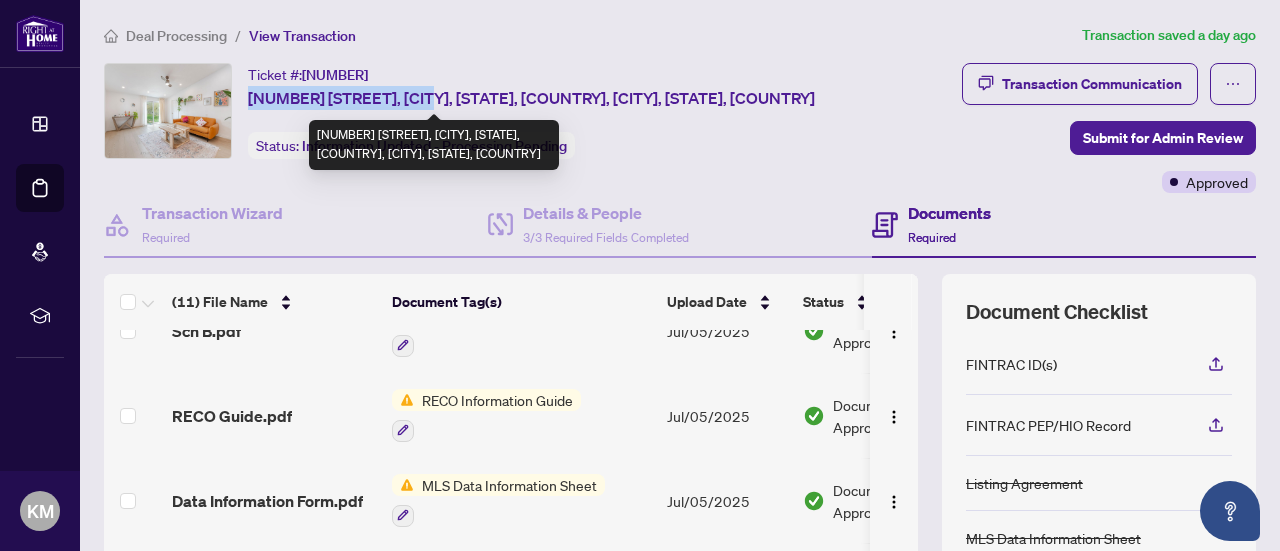 drag, startPoint x: 421, startPoint y: 97, endPoint x: 252, endPoint y: 91, distance: 169.10648 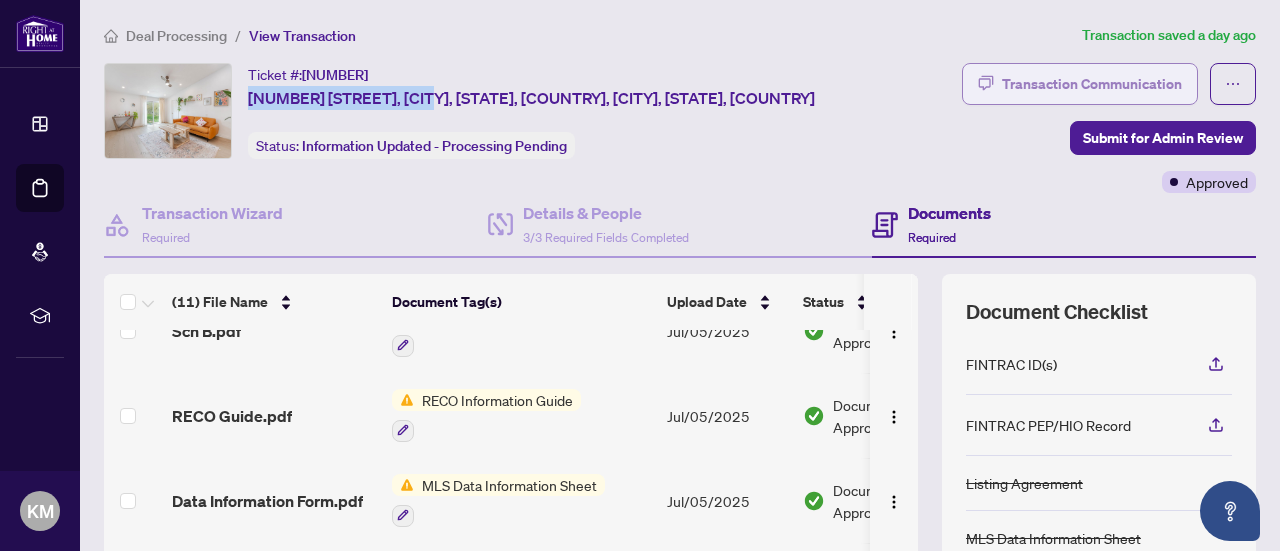 click on "Transaction Communication" at bounding box center [1092, 84] 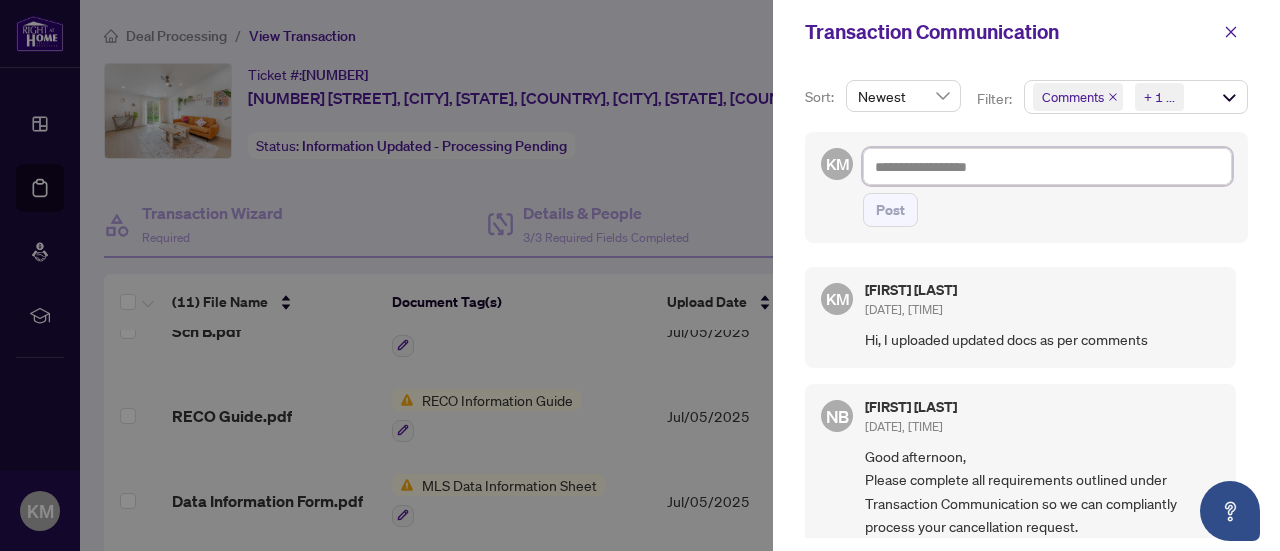 click at bounding box center (1047, 166) 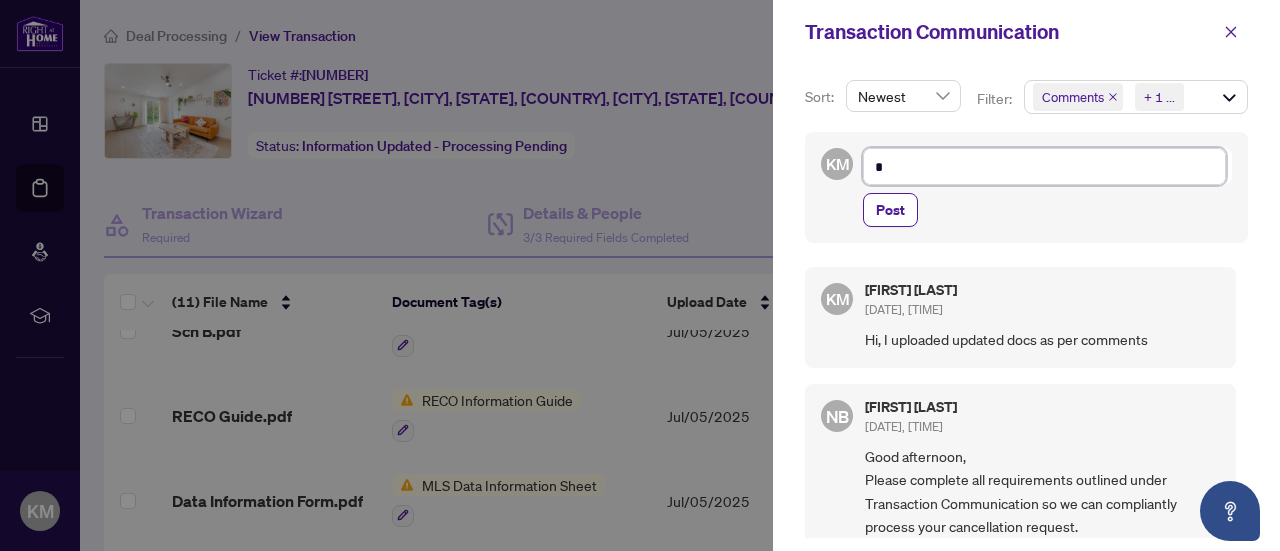 type on "**" 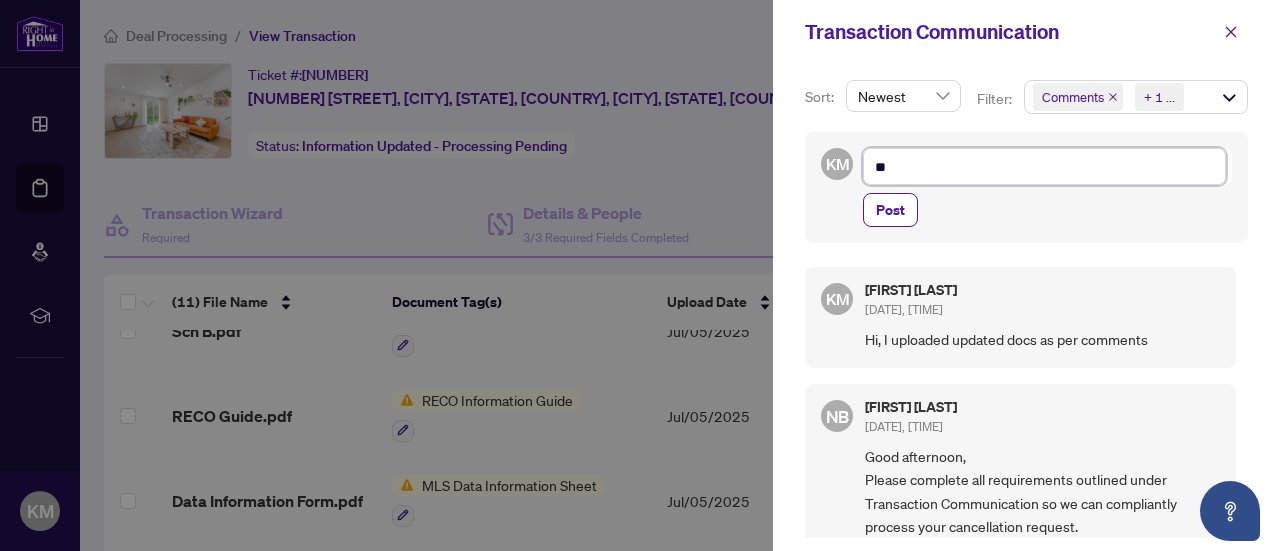 type on "***" 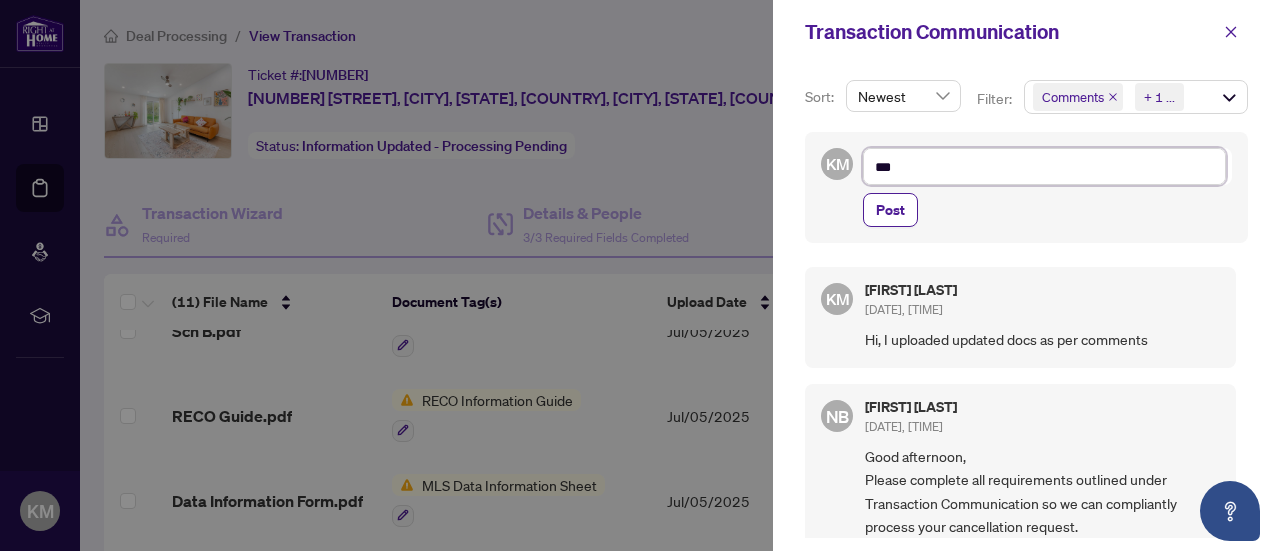 type on "***" 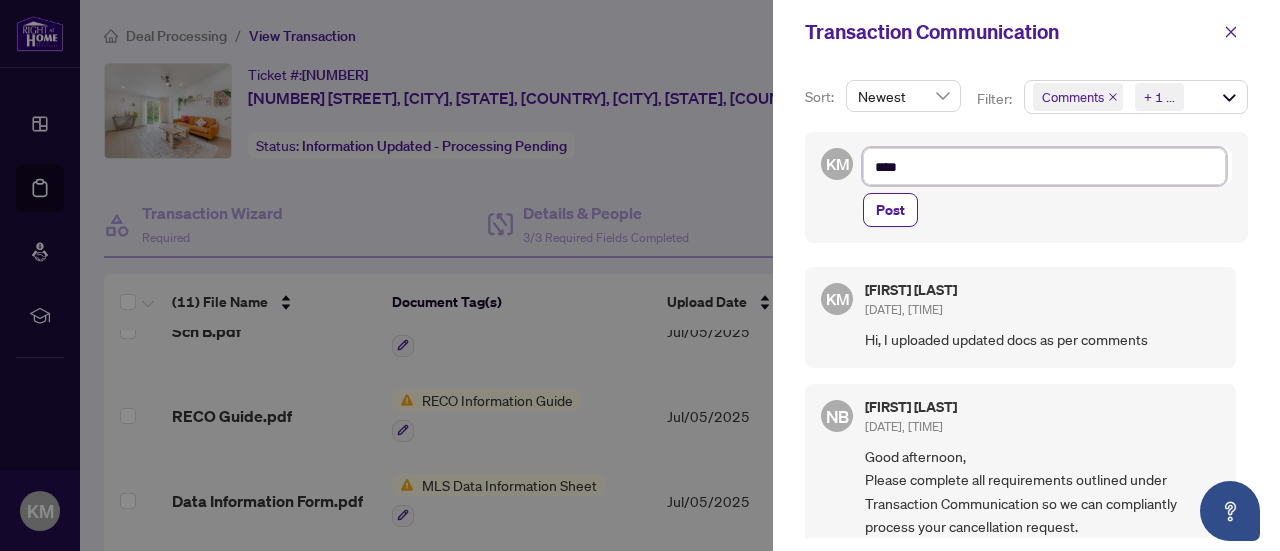 type on "*****" 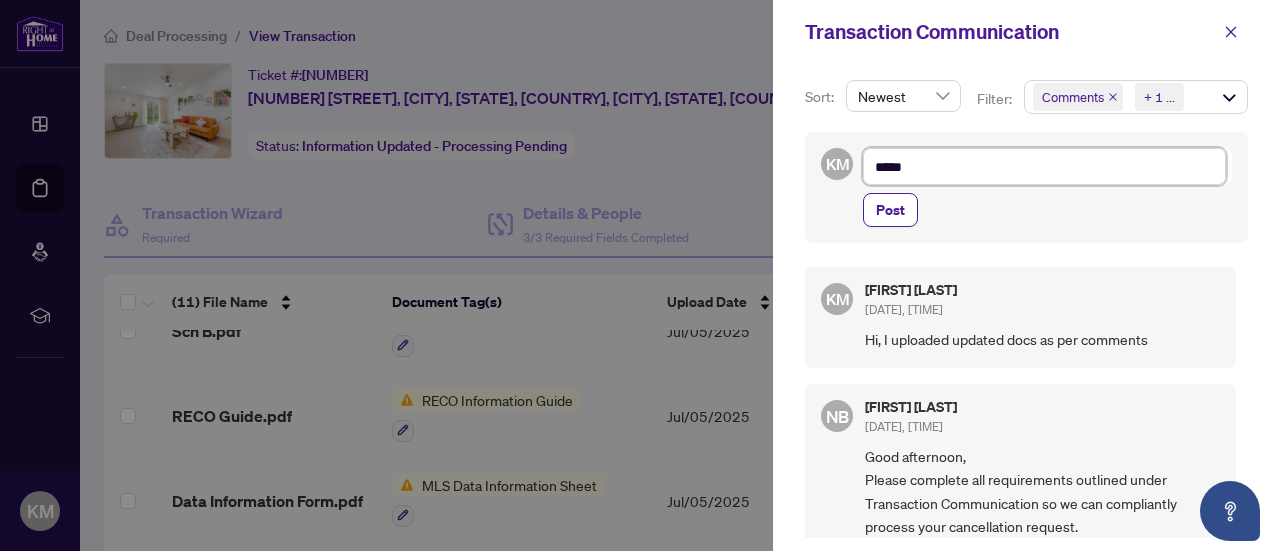 type on "******" 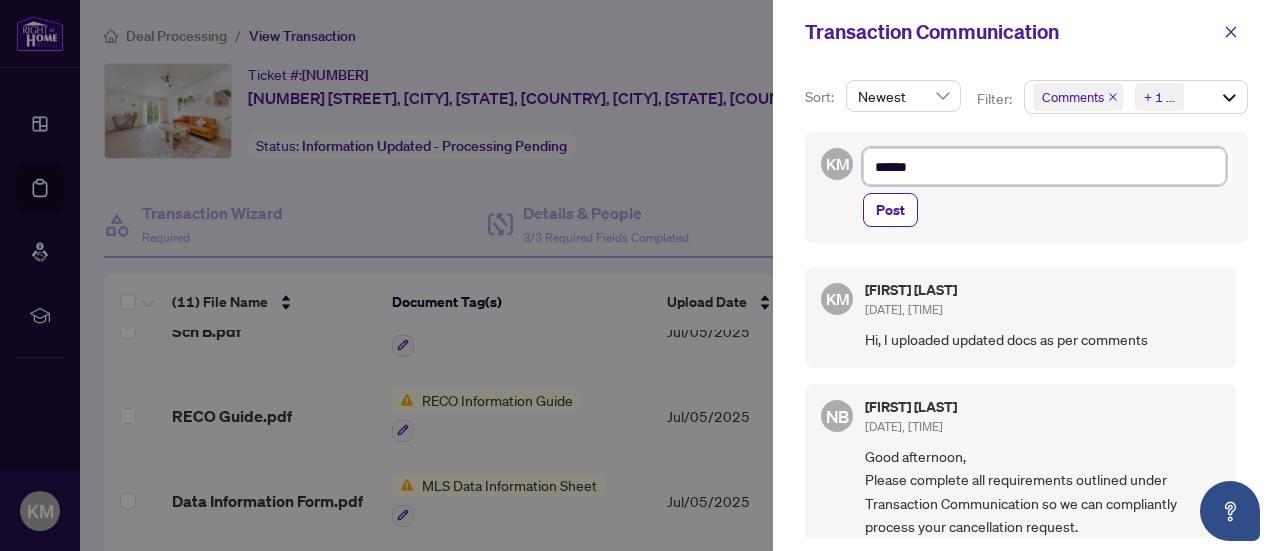 type on "*******" 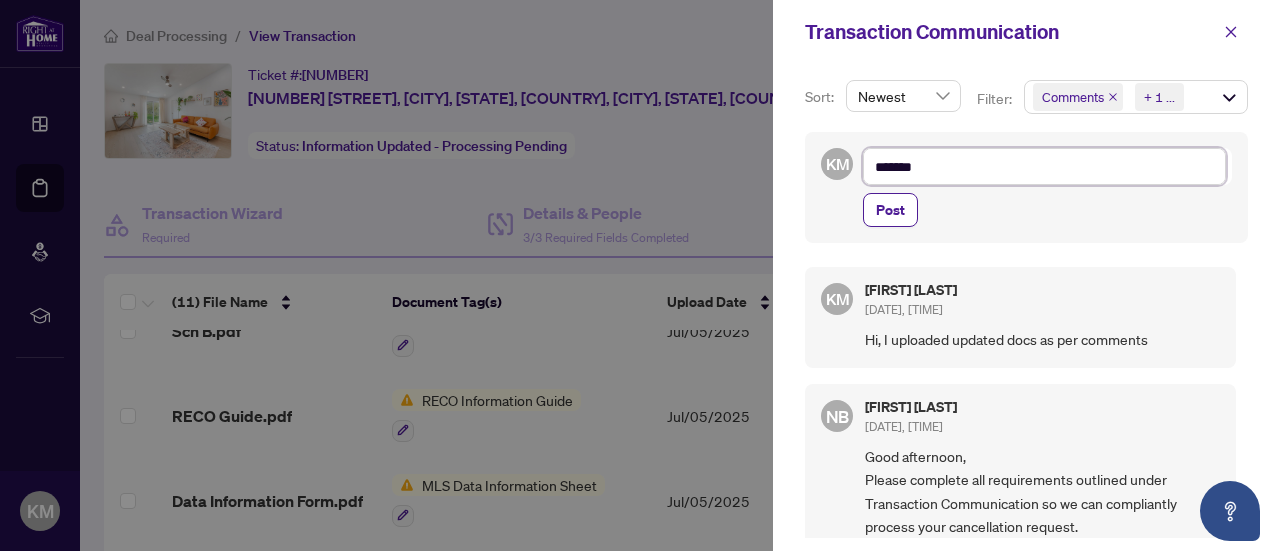 type on "*******" 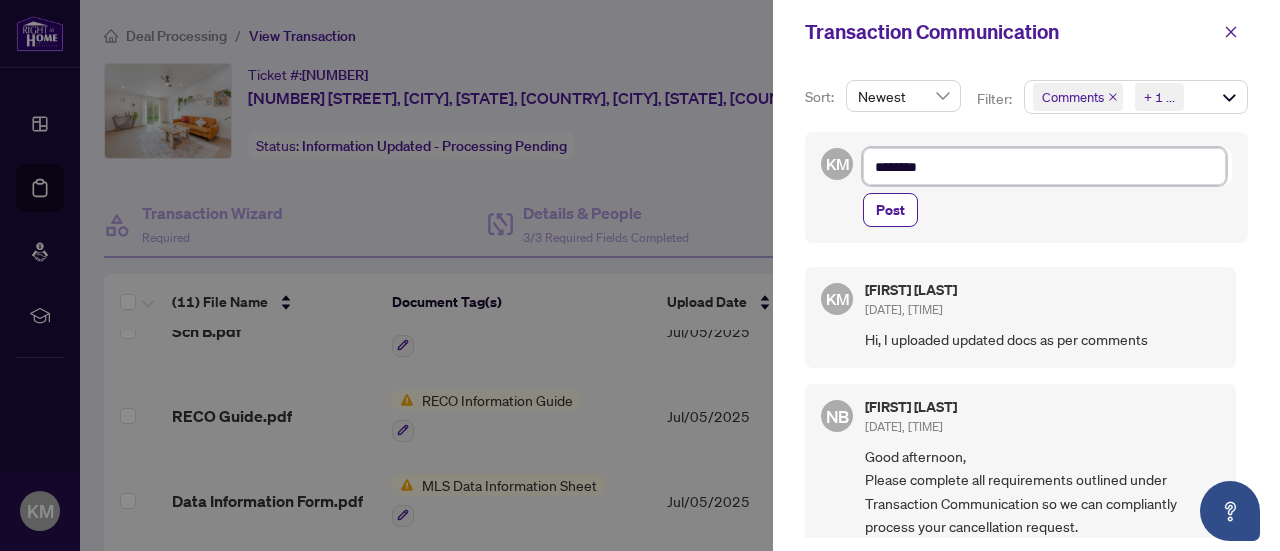 type on "*********" 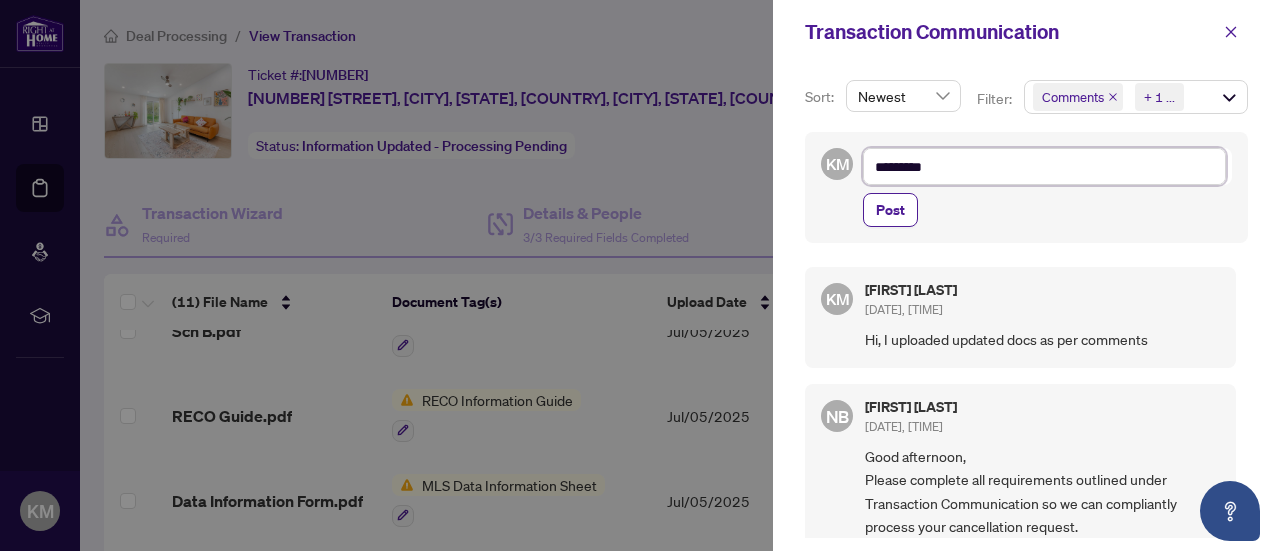 type on "**********" 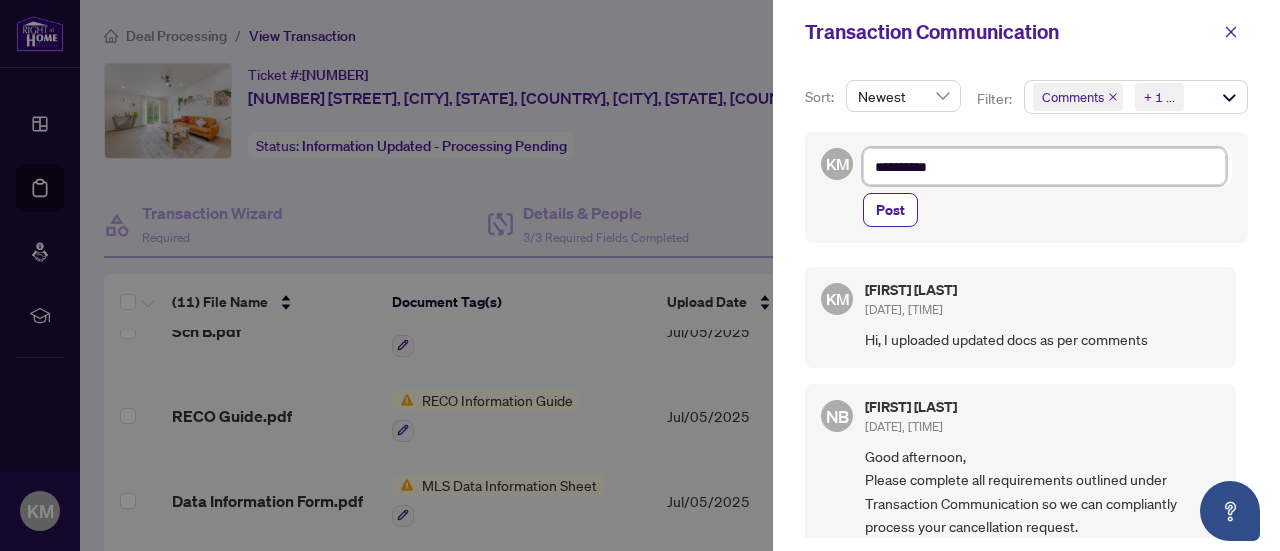 type on "**********" 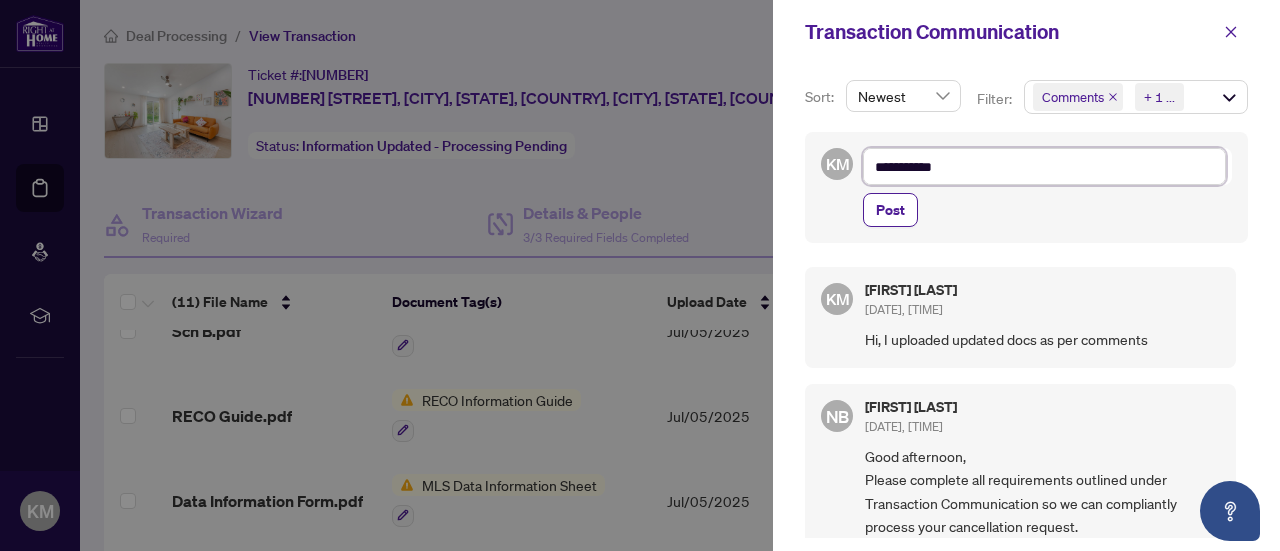 type on "**********" 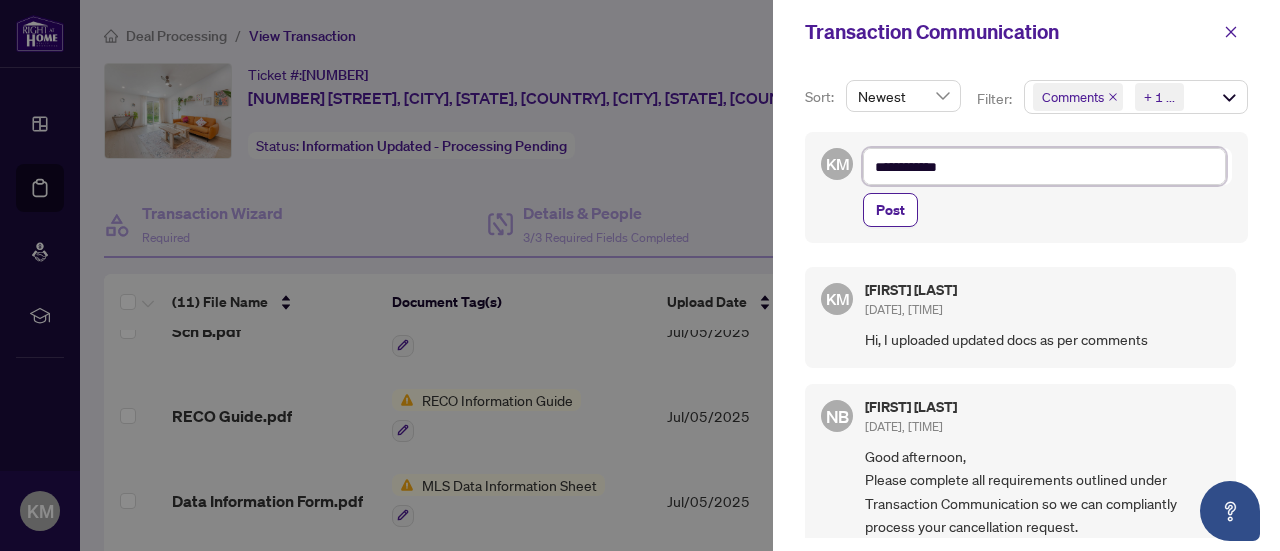 type on "**********" 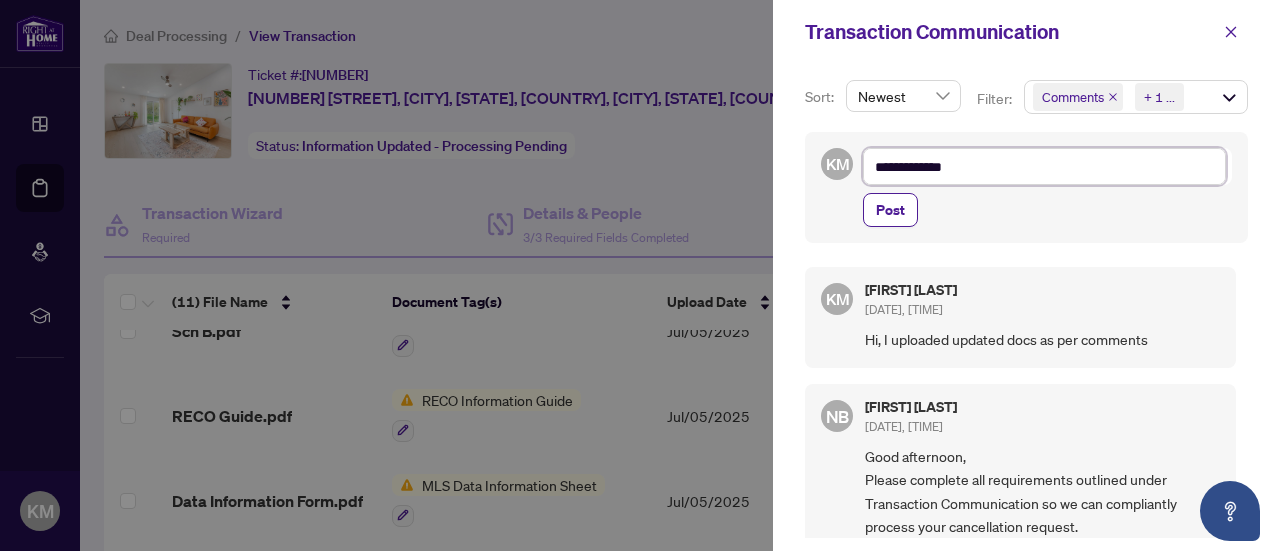 type on "**********" 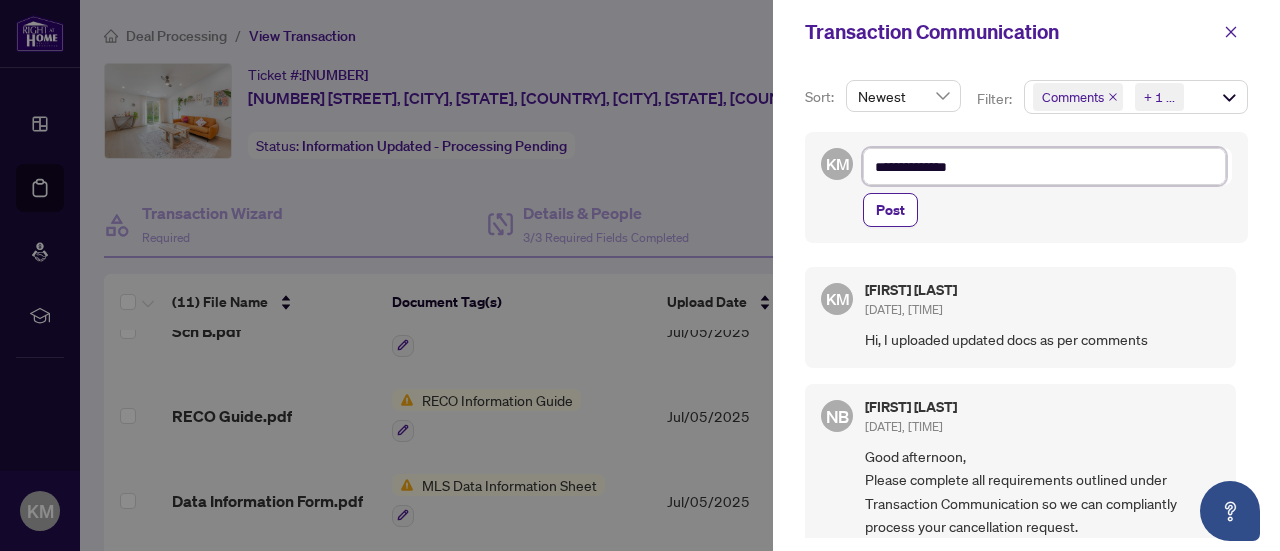 type on "**********" 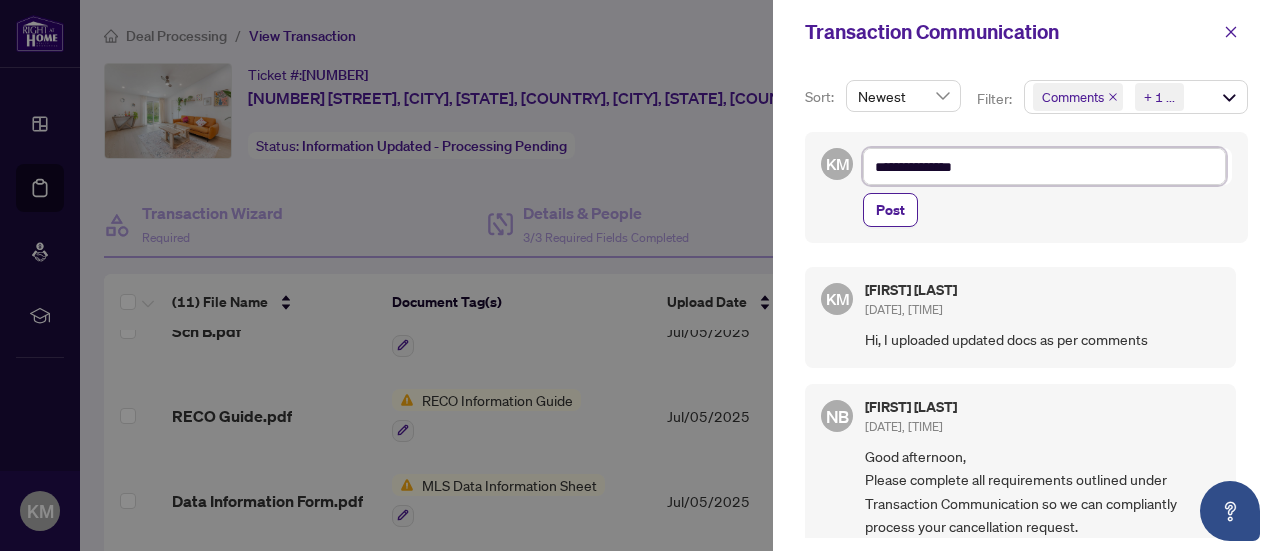 type on "**********" 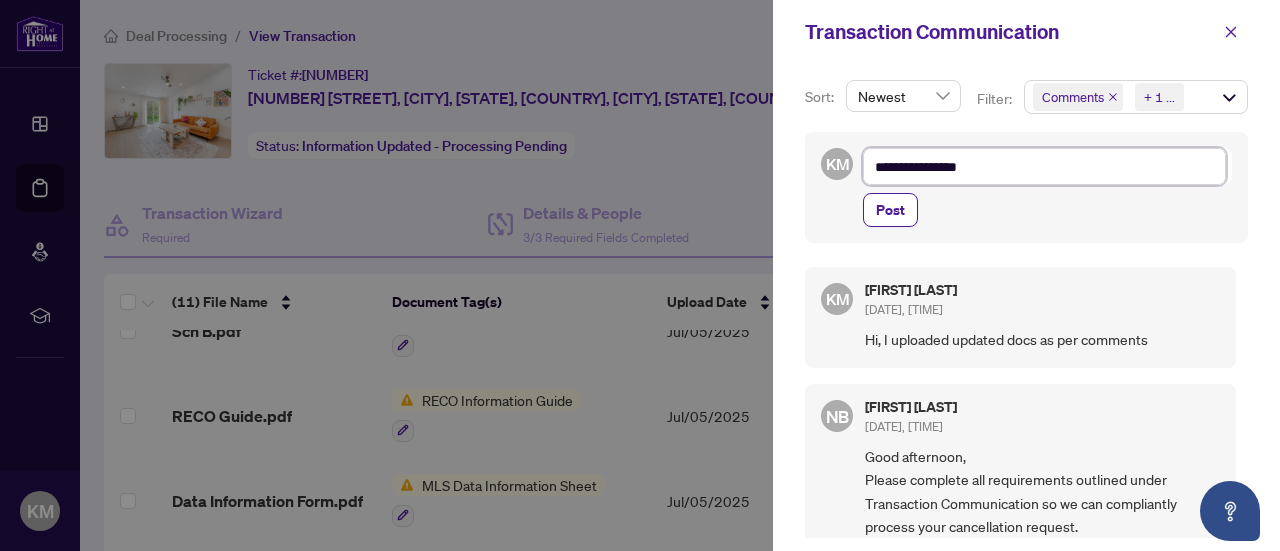 type on "**********" 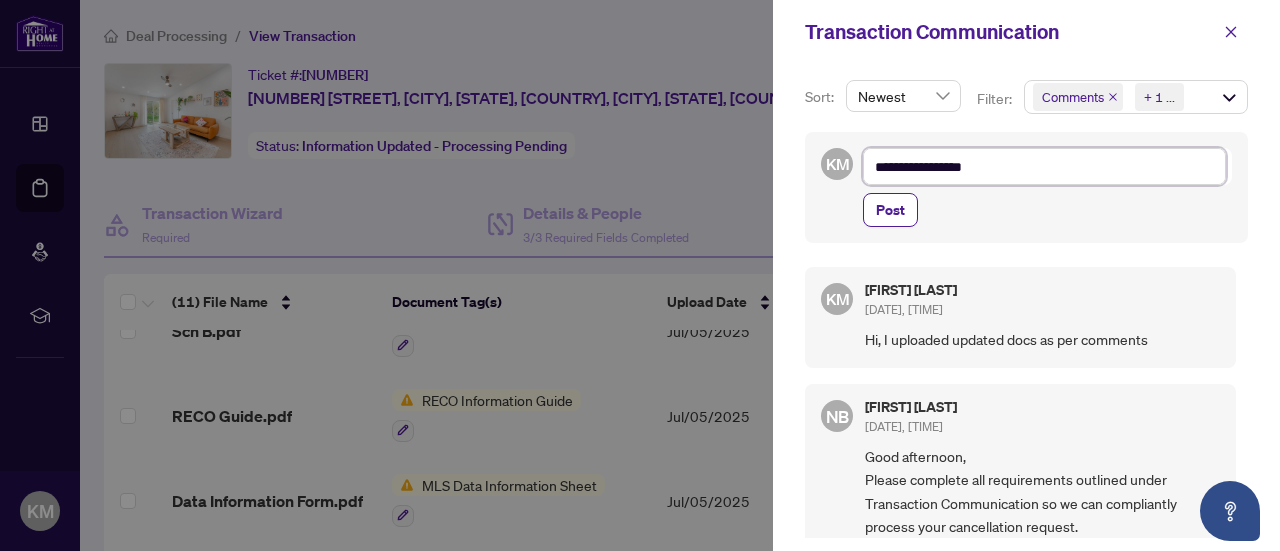 type on "**********" 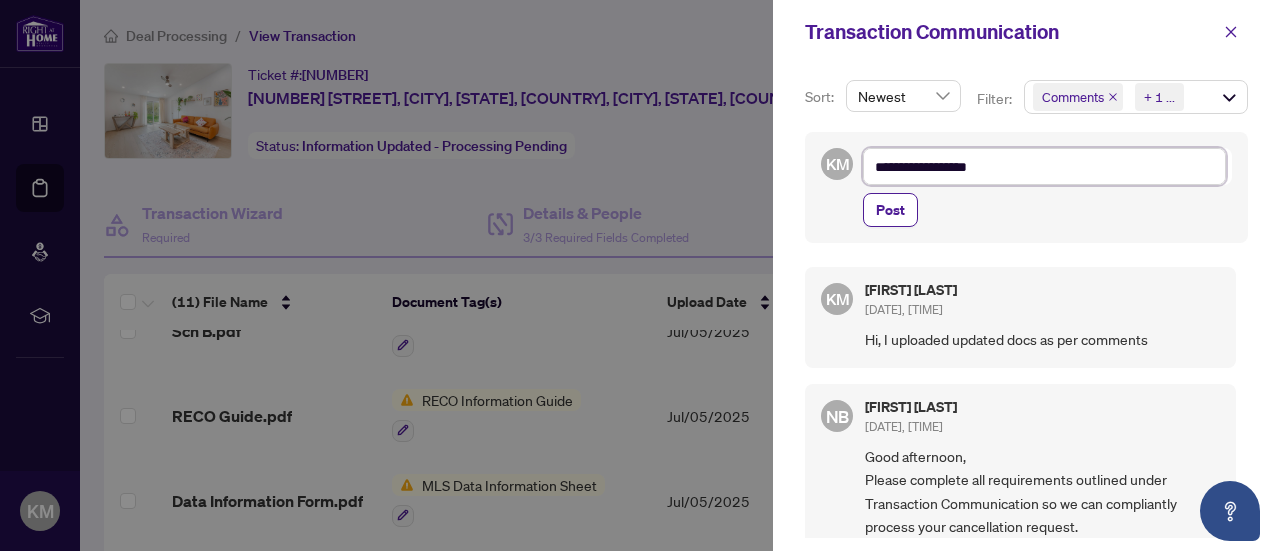 type on "**********" 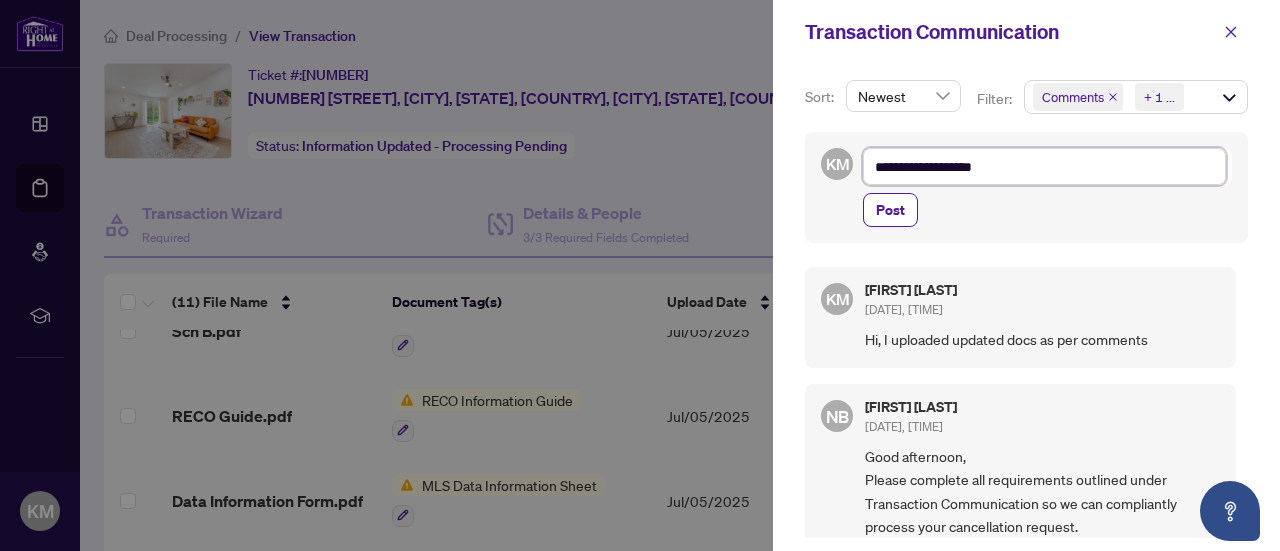 type on "**********" 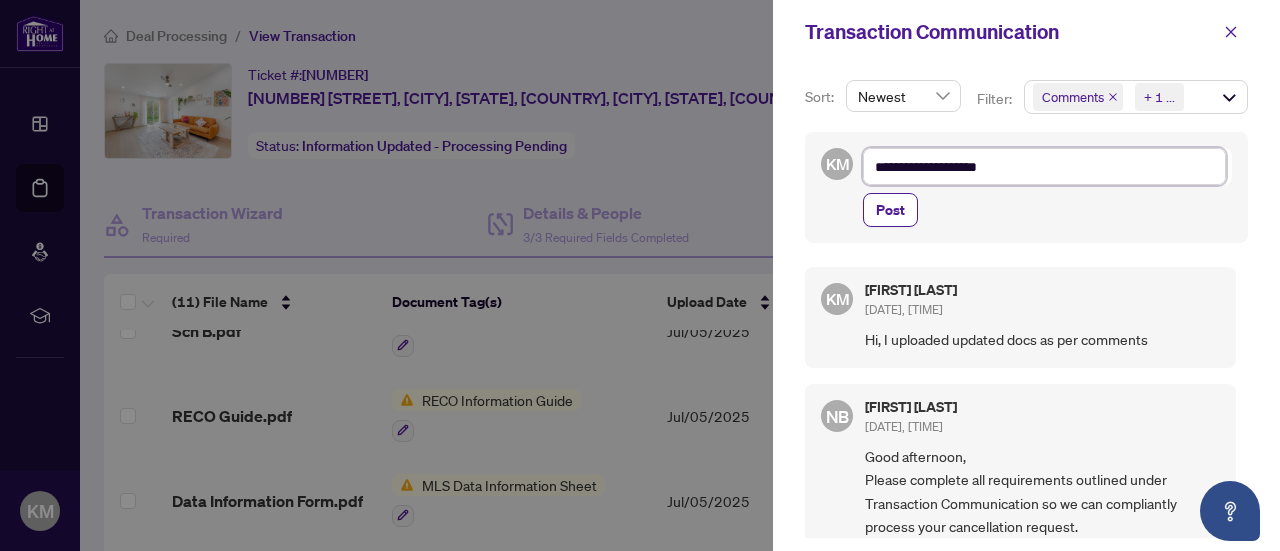 type on "**********" 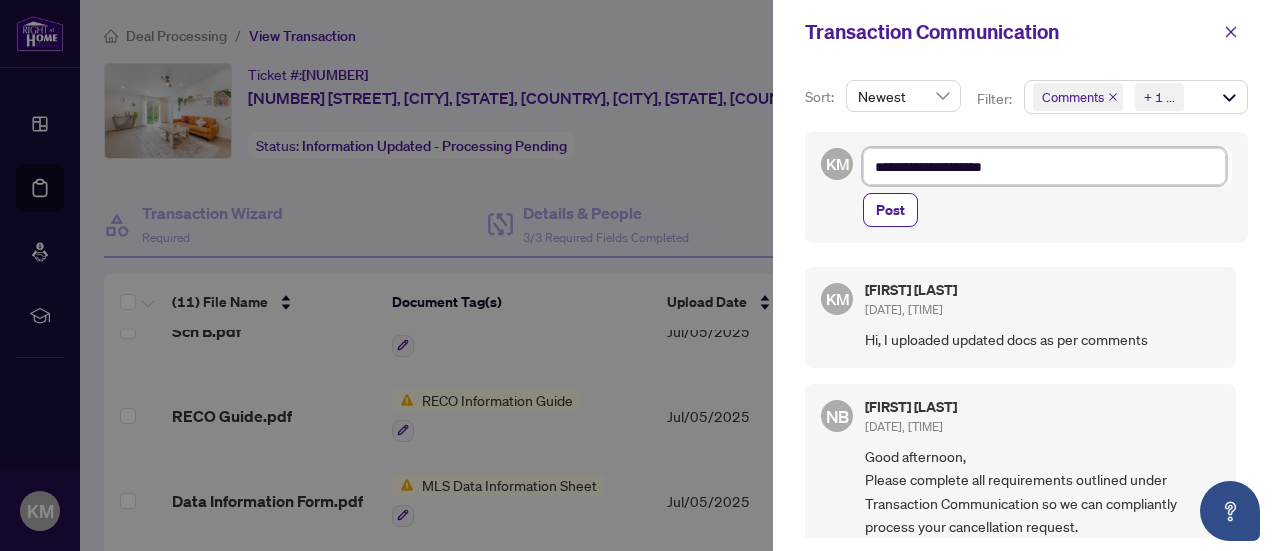 type on "**********" 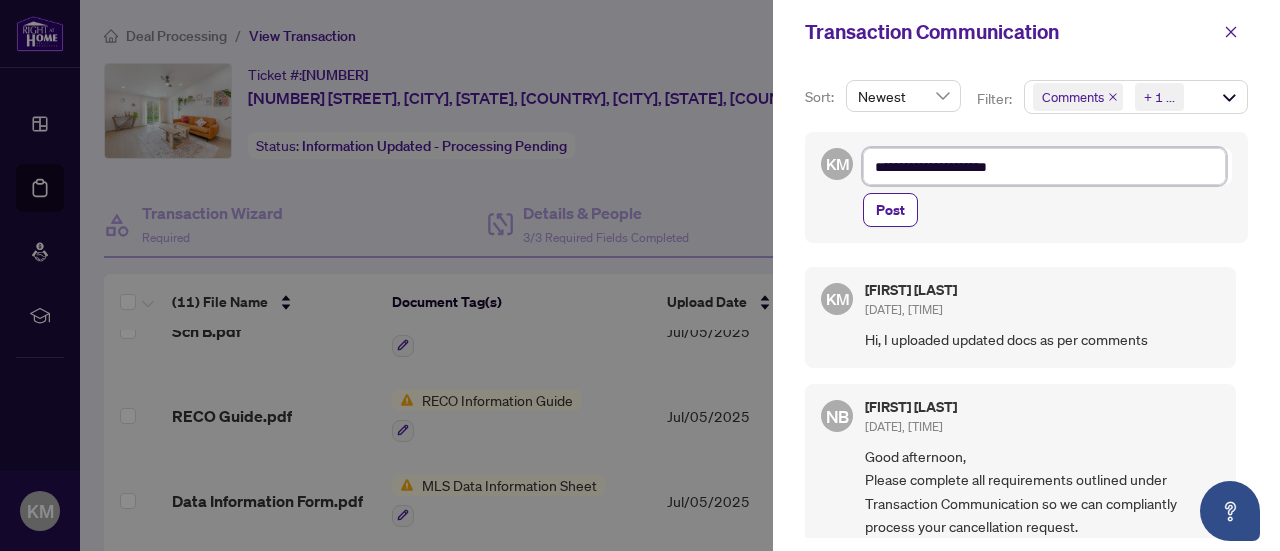 type on "**********" 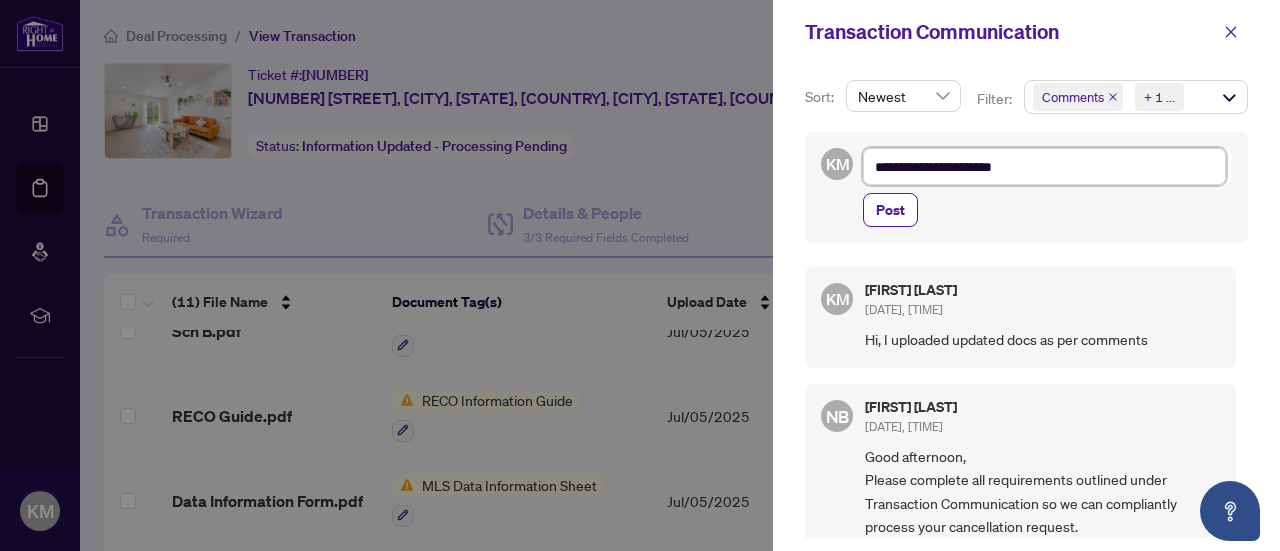 type on "**********" 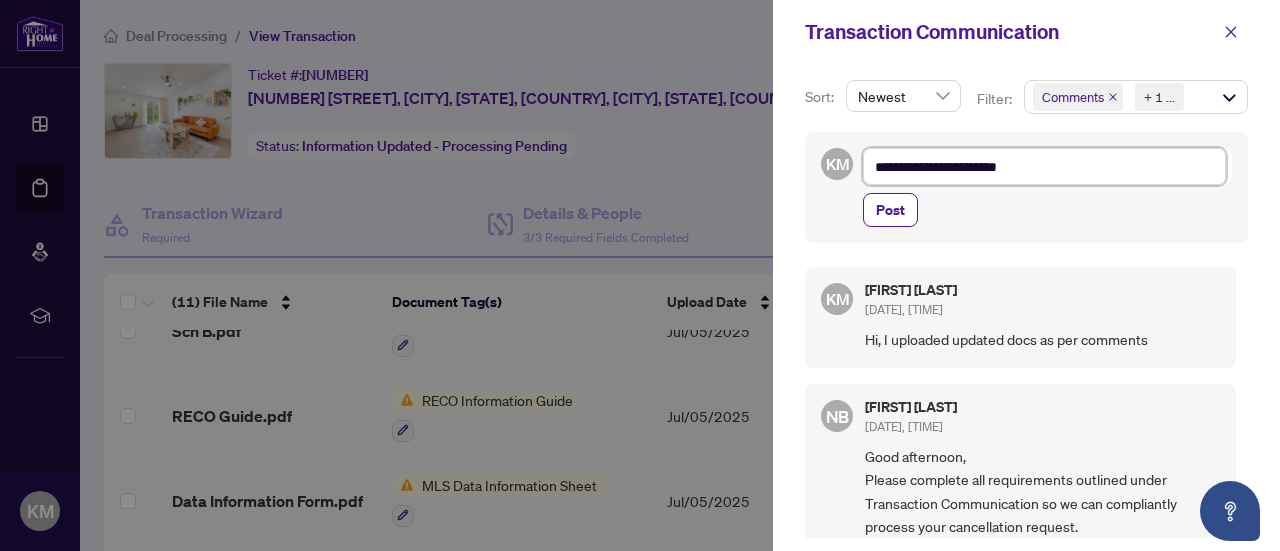 type on "**********" 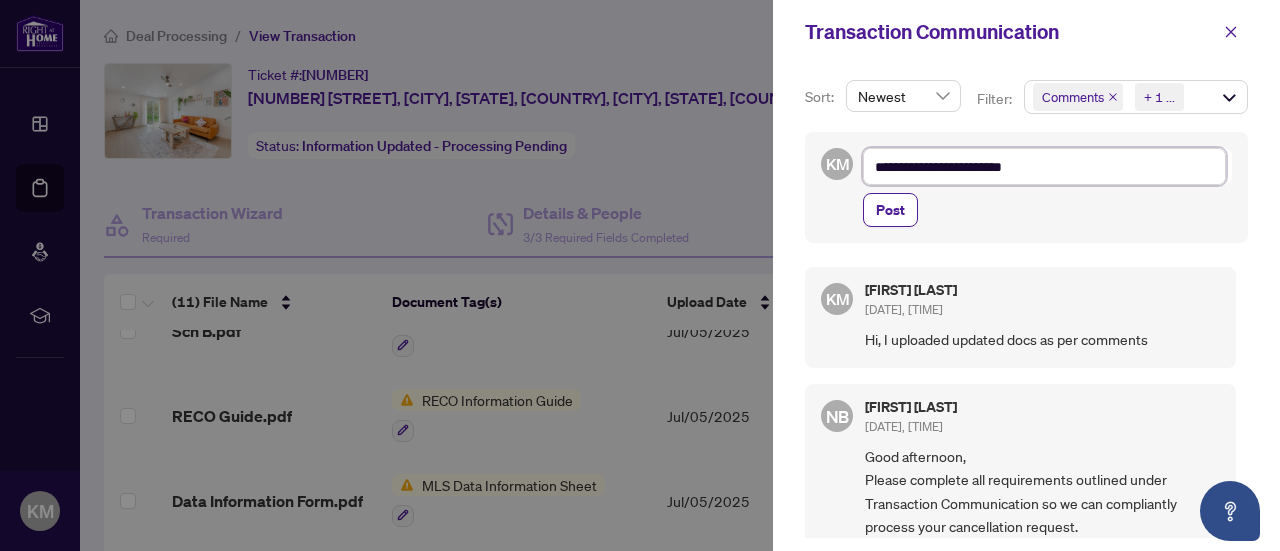 type on "**********" 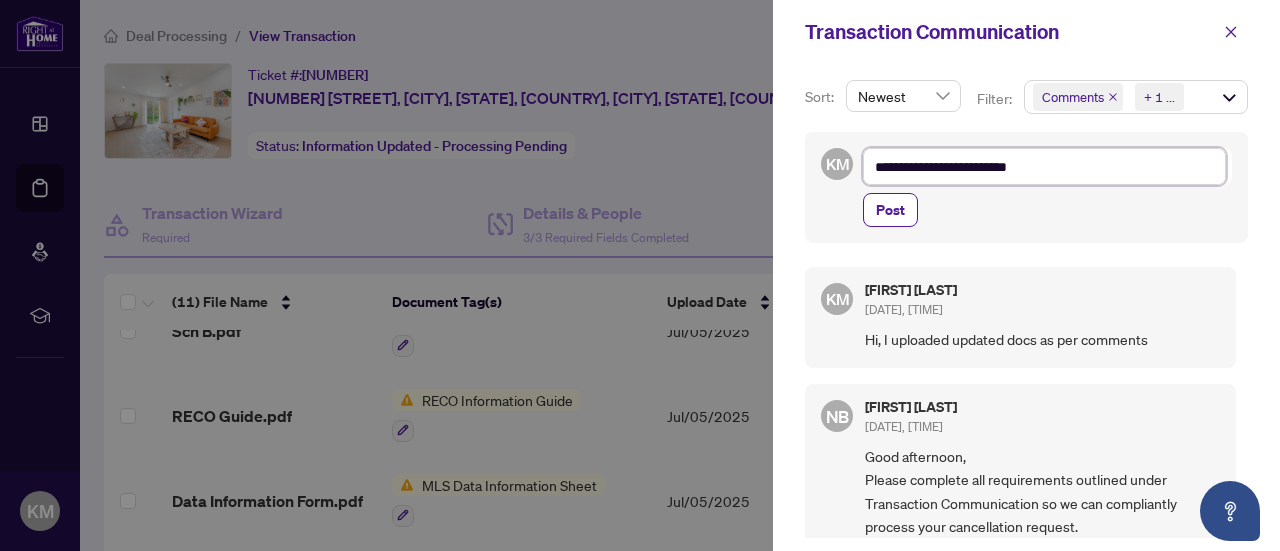 type on "**********" 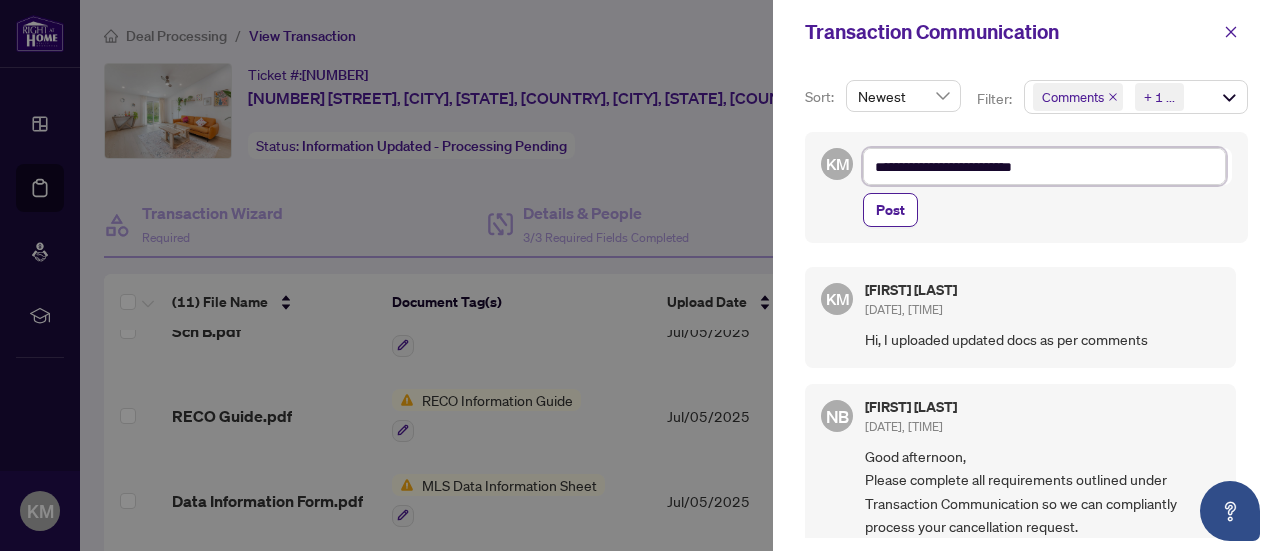 type on "**********" 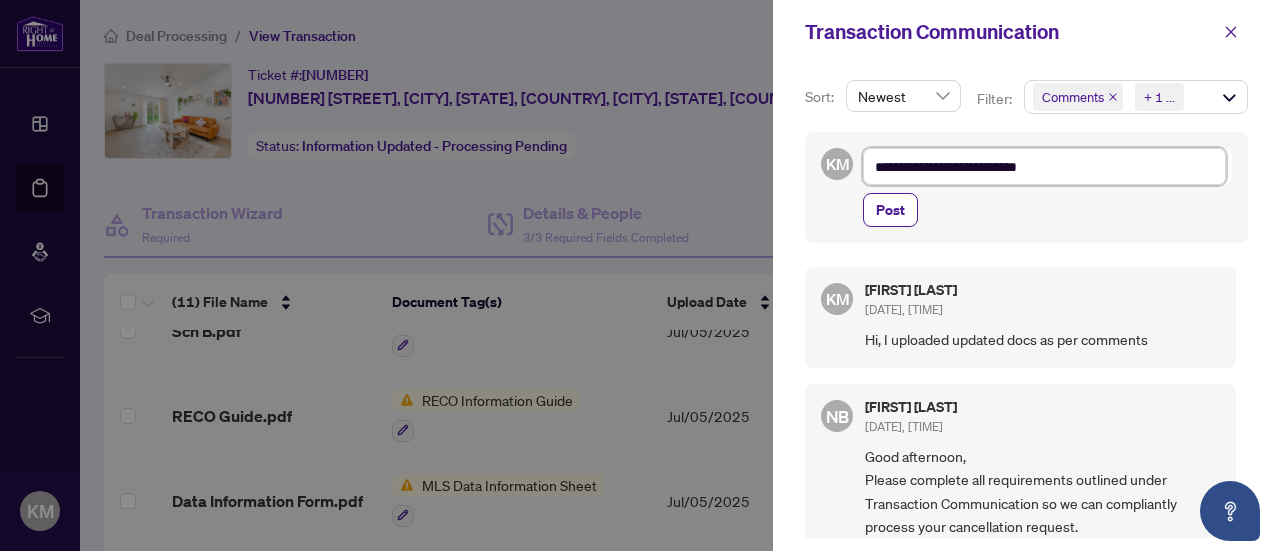 type on "**********" 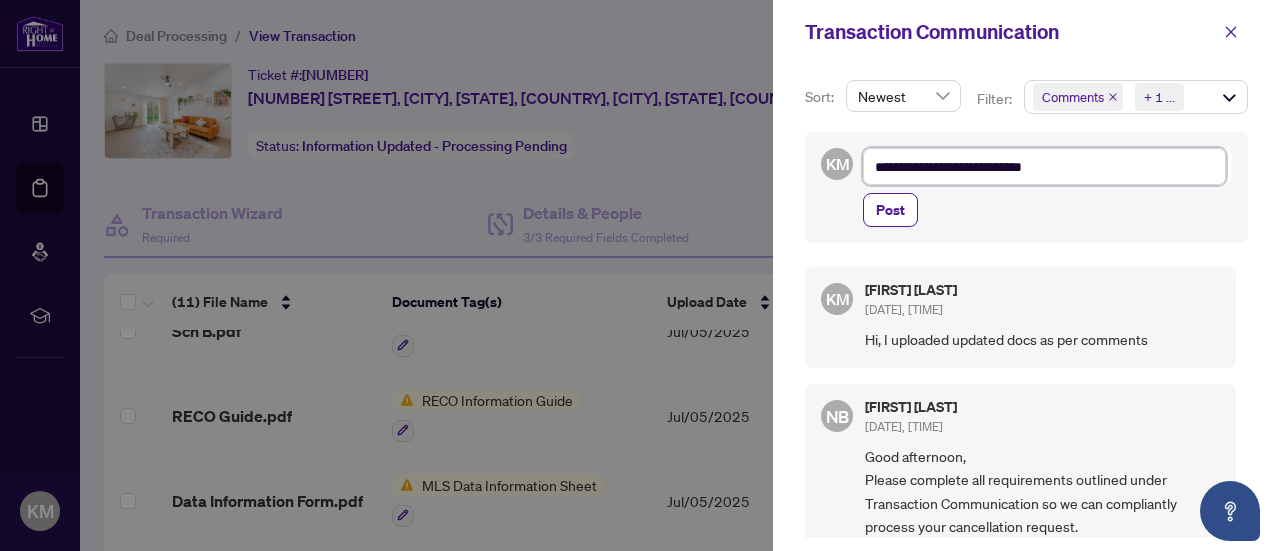 type on "**********" 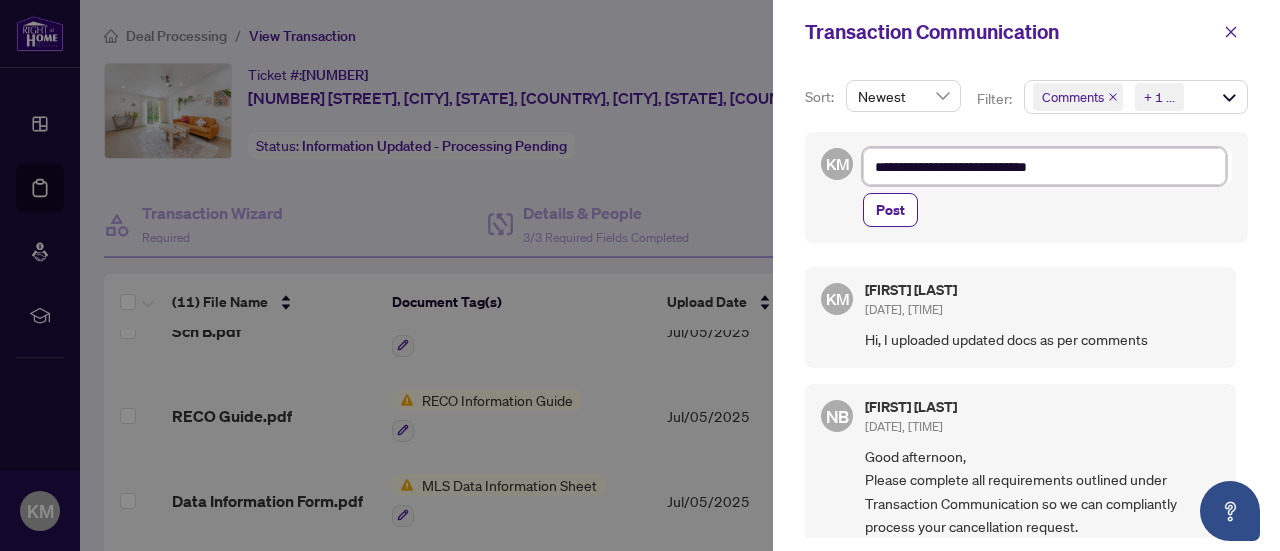 type on "**********" 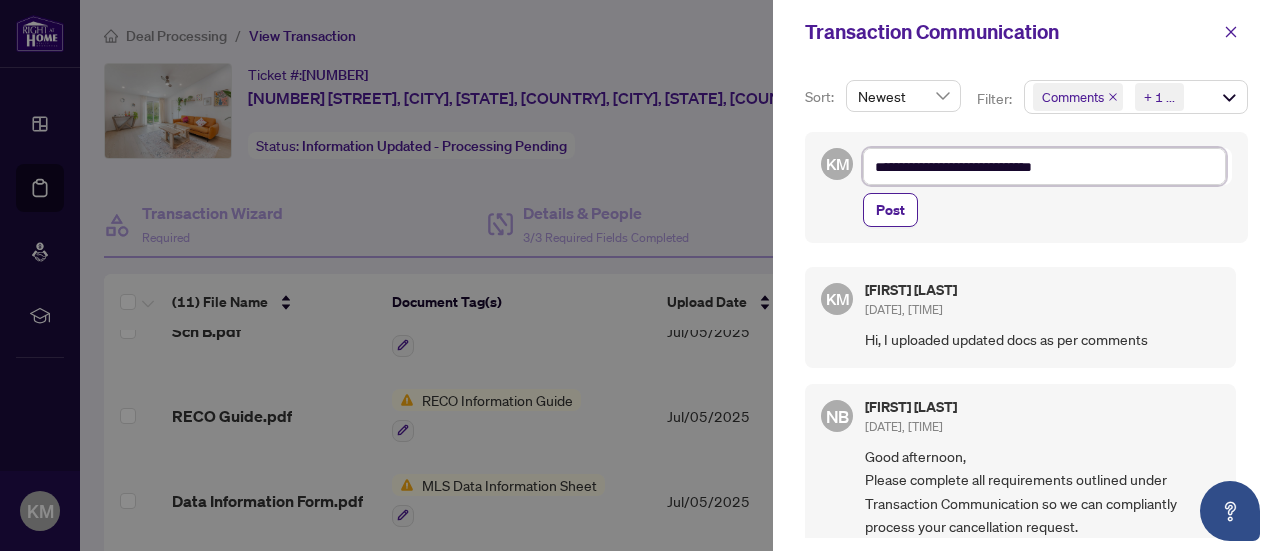 type on "**********" 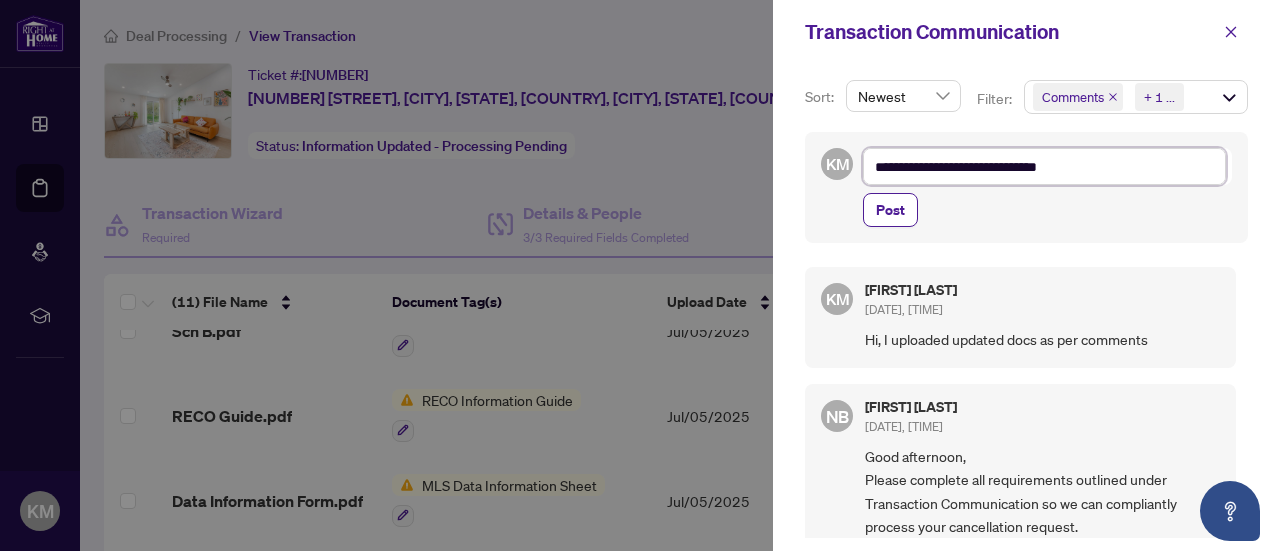 type on "**********" 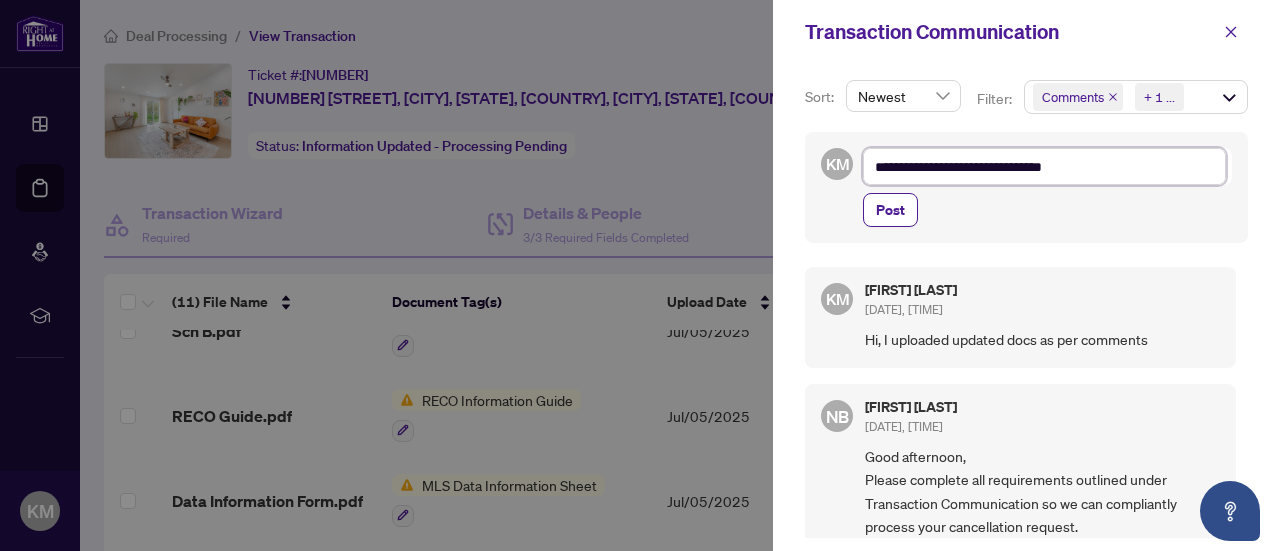 type on "**********" 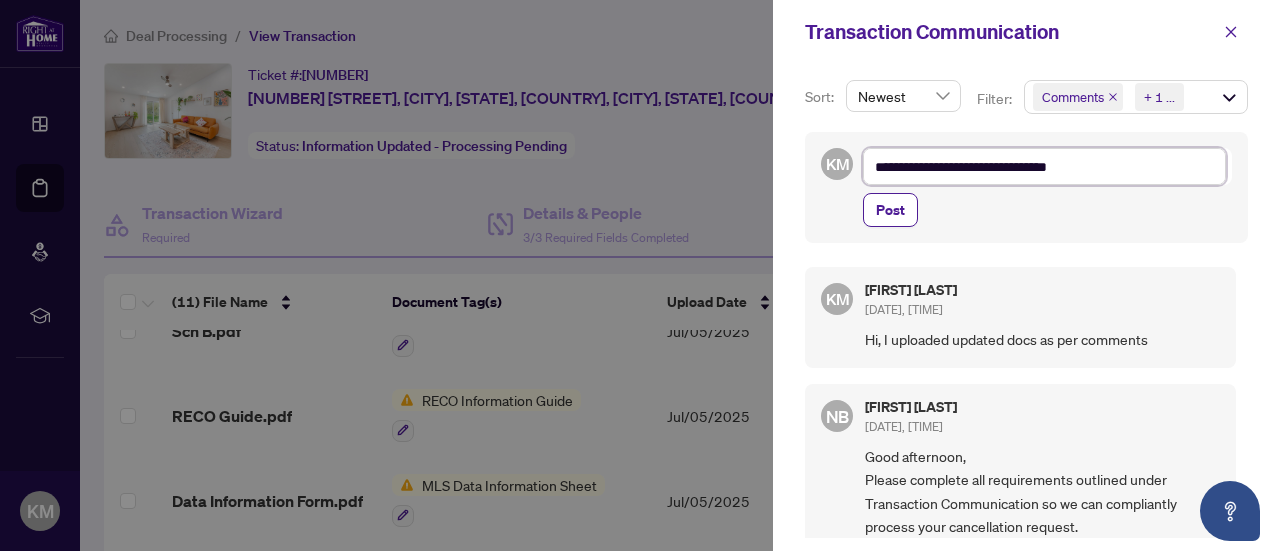 type on "**********" 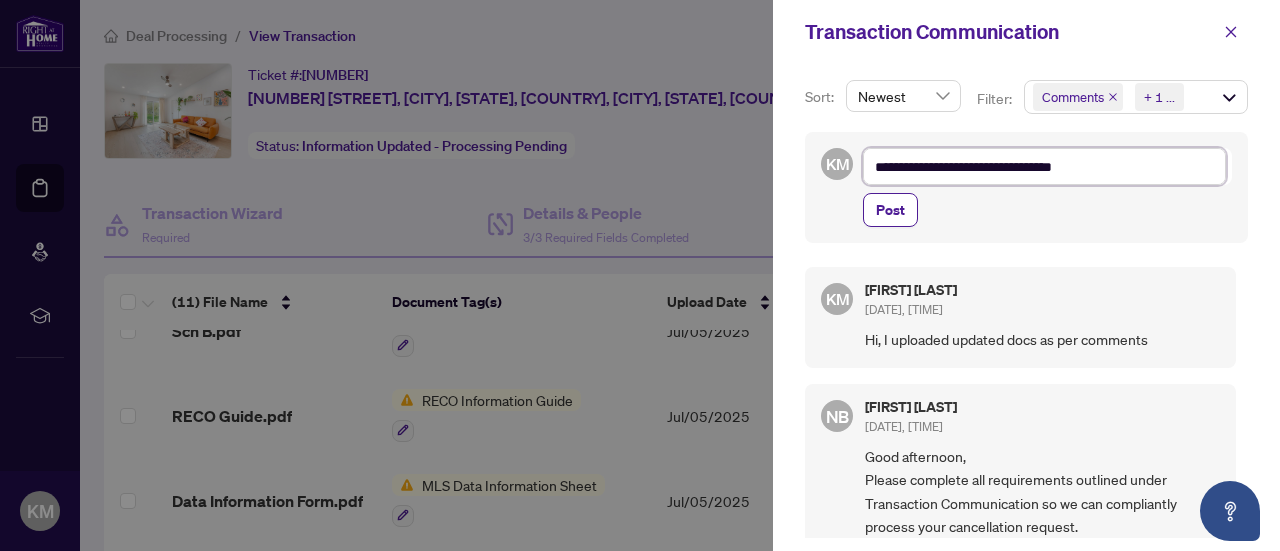 type on "**********" 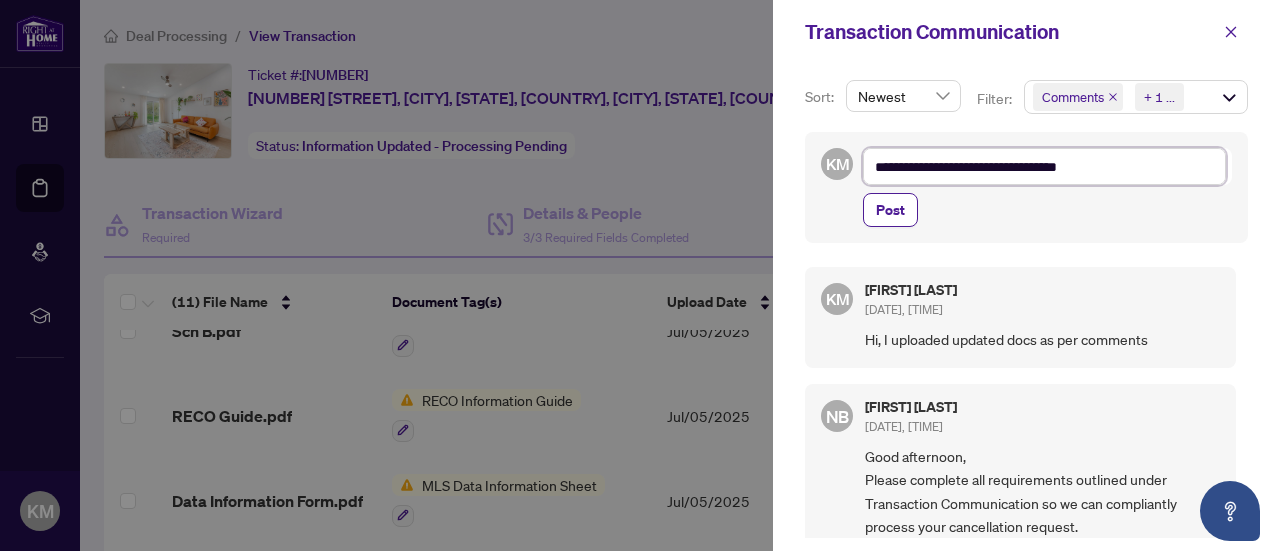 type on "**********" 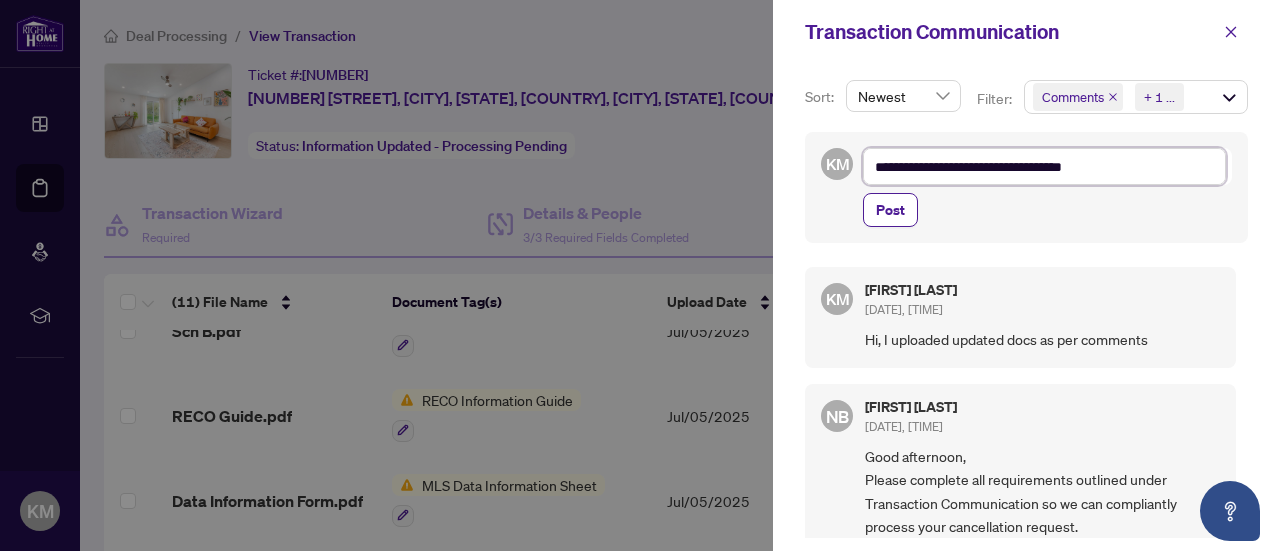 type on "**********" 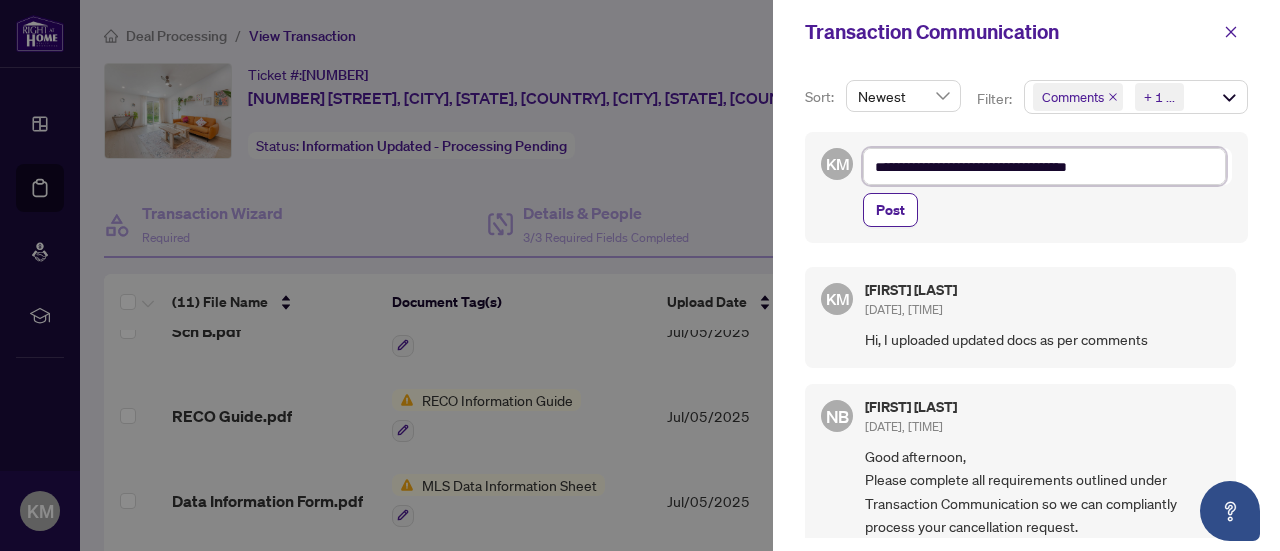 type on "**********" 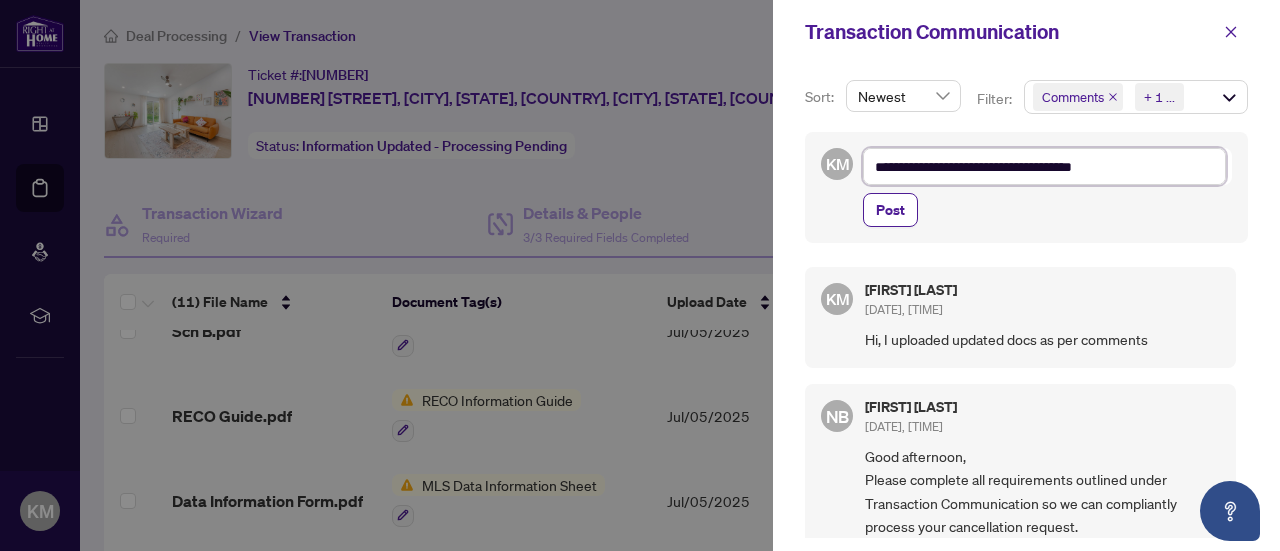 type on "**********" 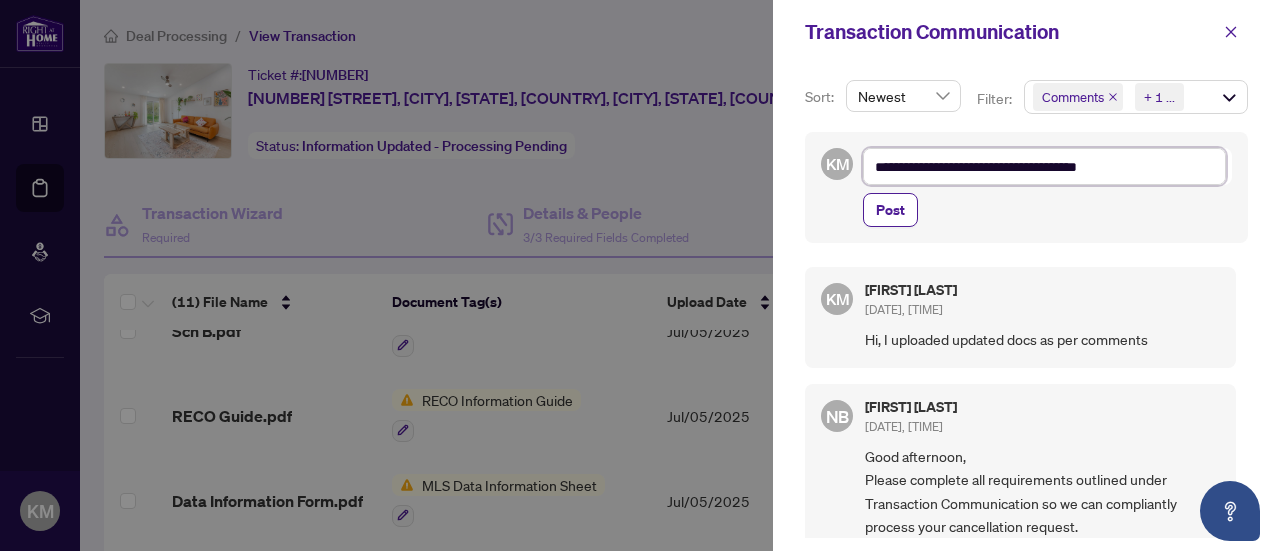 type on "**********" 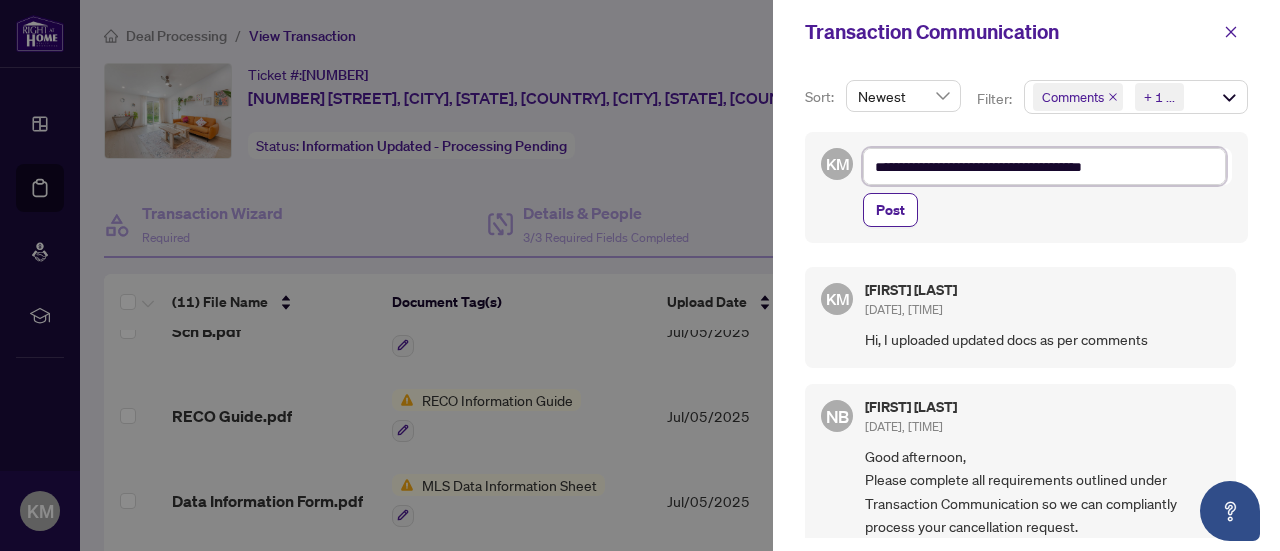 type on "**********" 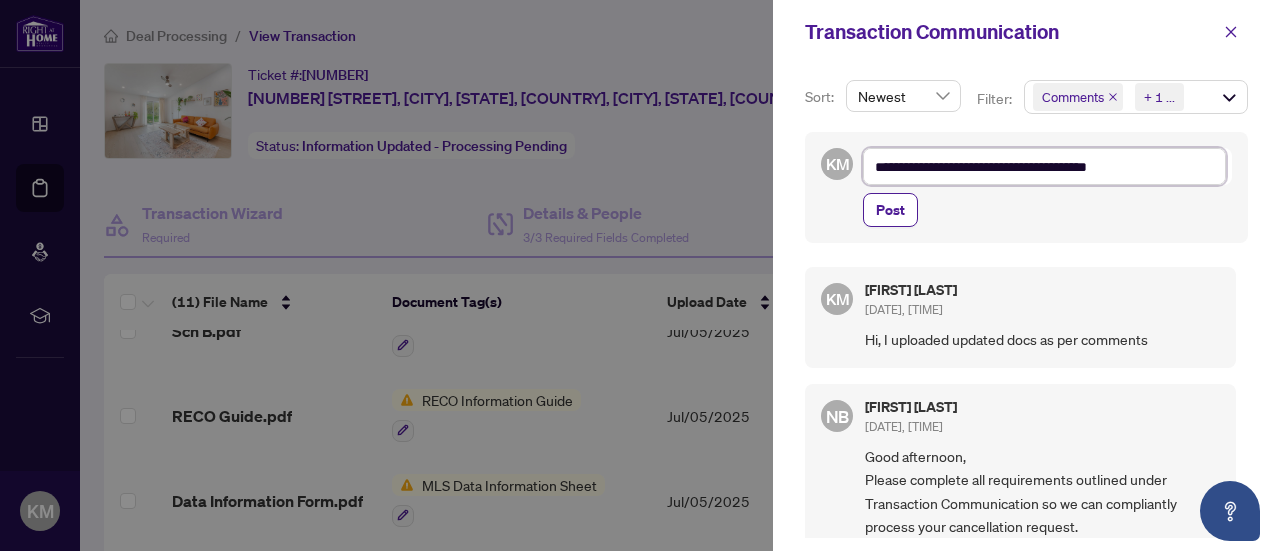 type on "**********" 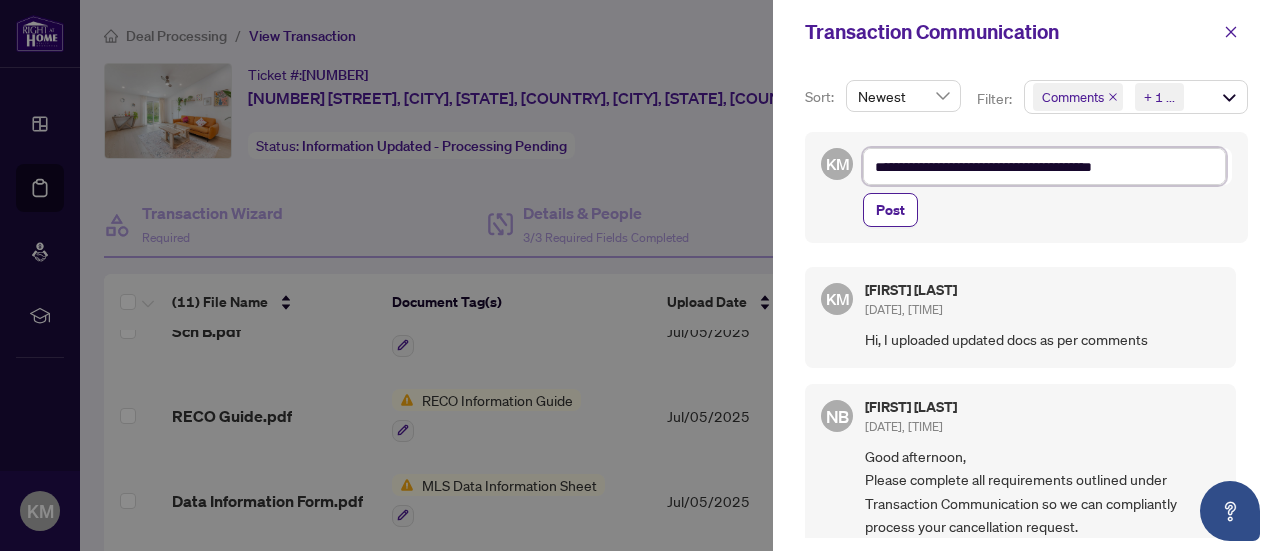 type on "**********" 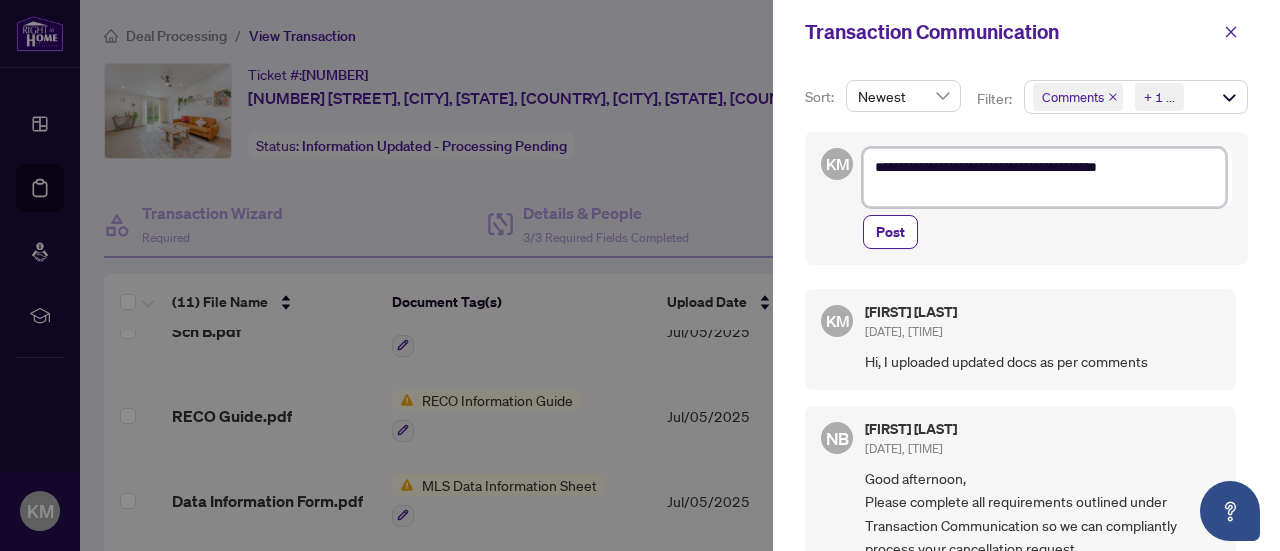 type on "**********" 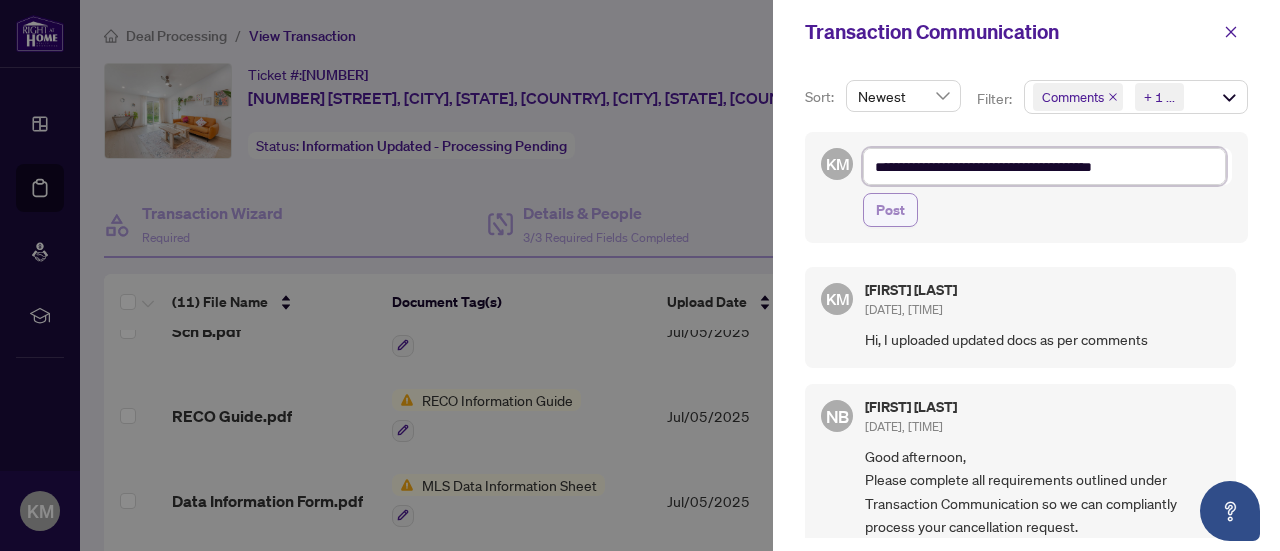 type on "**********" 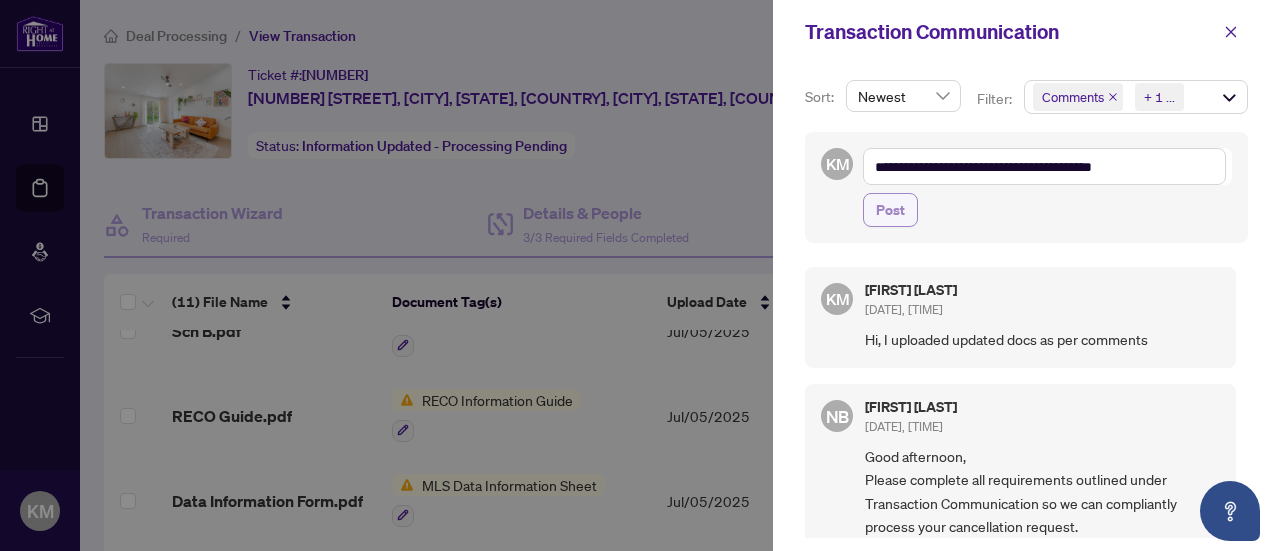 click on "Post" at bounding box center [890, 210] 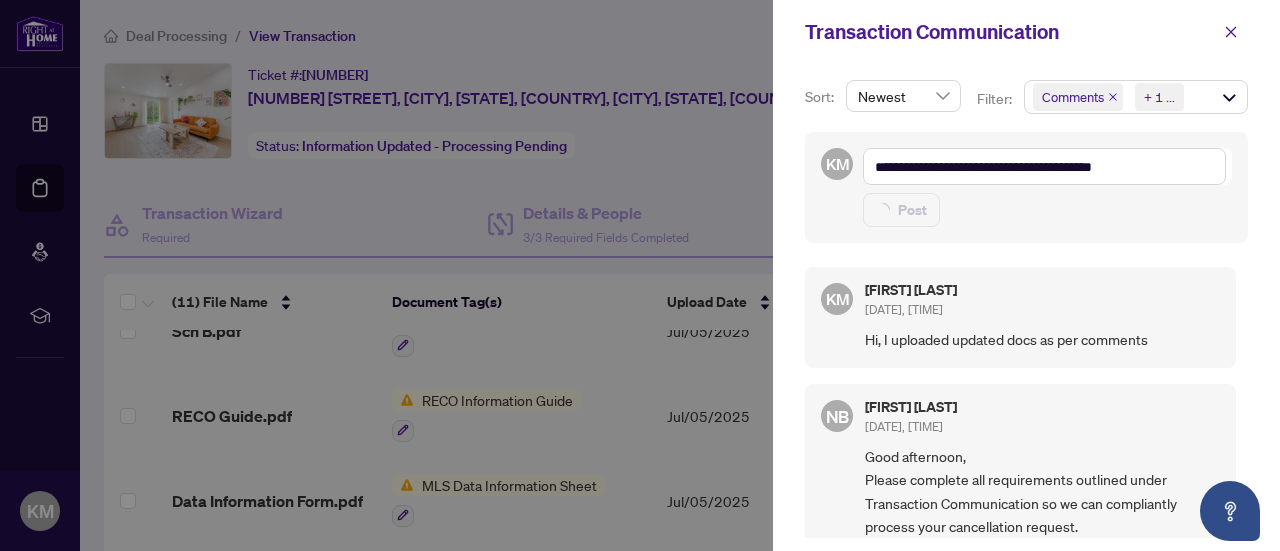 type 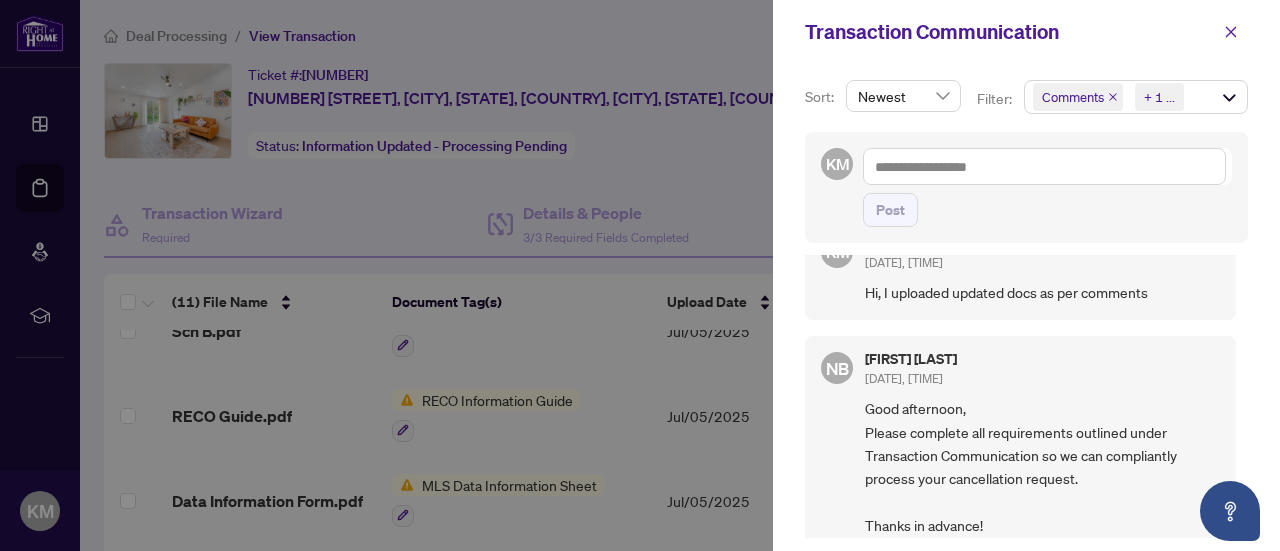 scroll, scrollTop: 0, scrollLeft: 0, axis: both 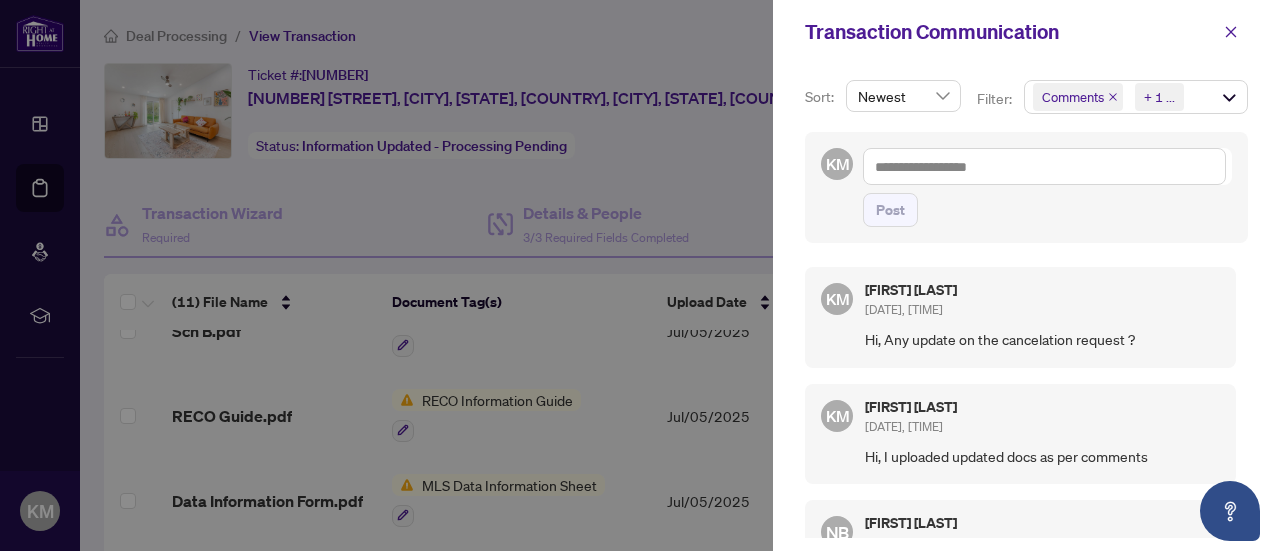 click at bounding box center [640, 275] 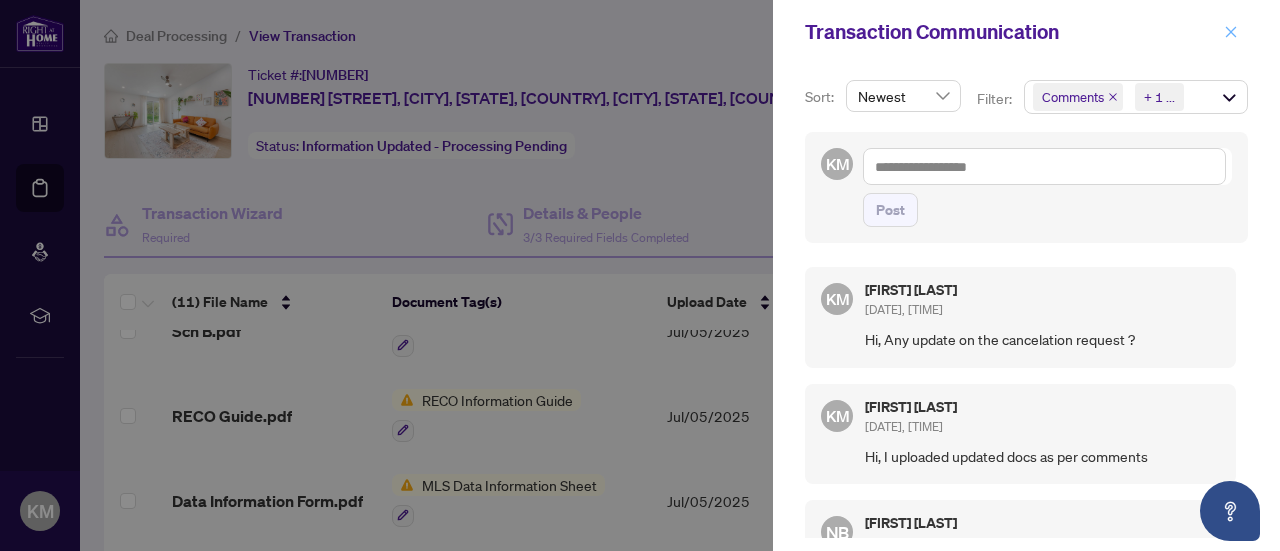 click 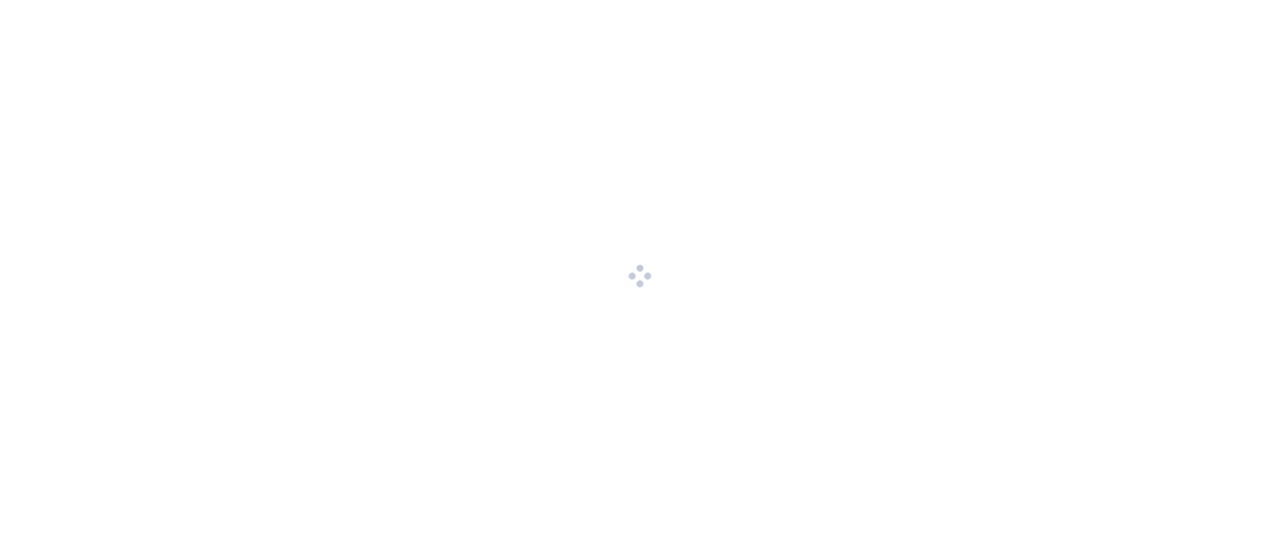 scroll, scrollTop: 0, scrollLeft: 0, axis: both 